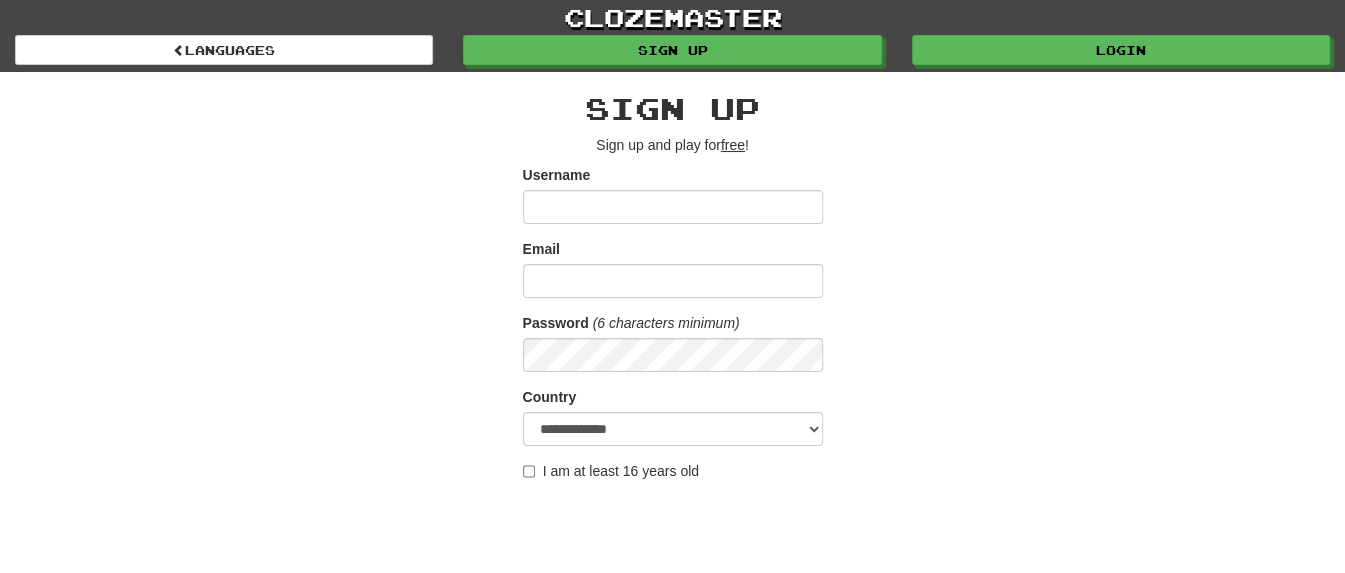 scroll, scrollTop: 250, scrollLeft: 0, axis: vertical 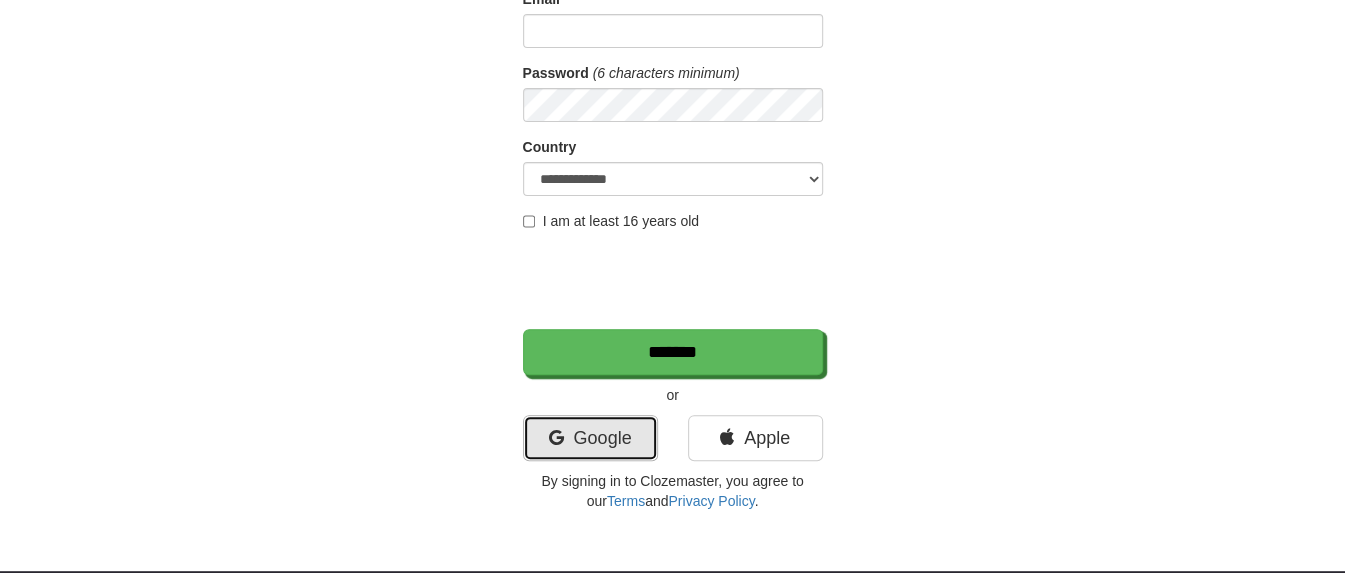 click on "Google" at bounding box center (590, 438) 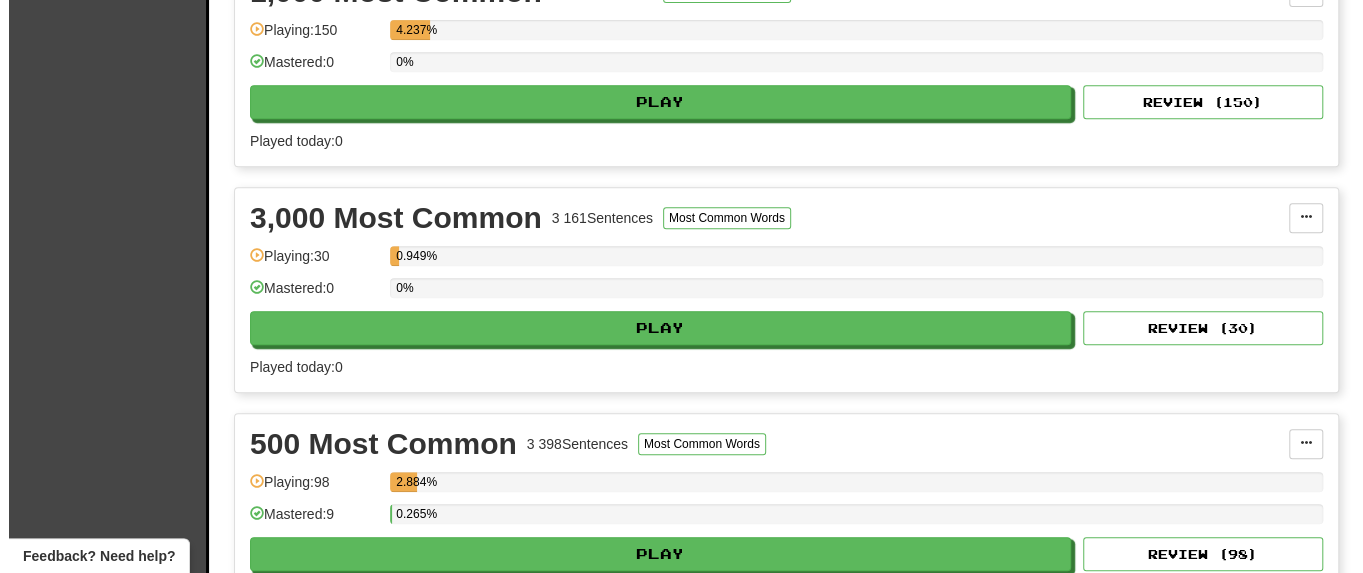 scroll, scrollTop: 1000, scrollLeft: 0, axis: vertical 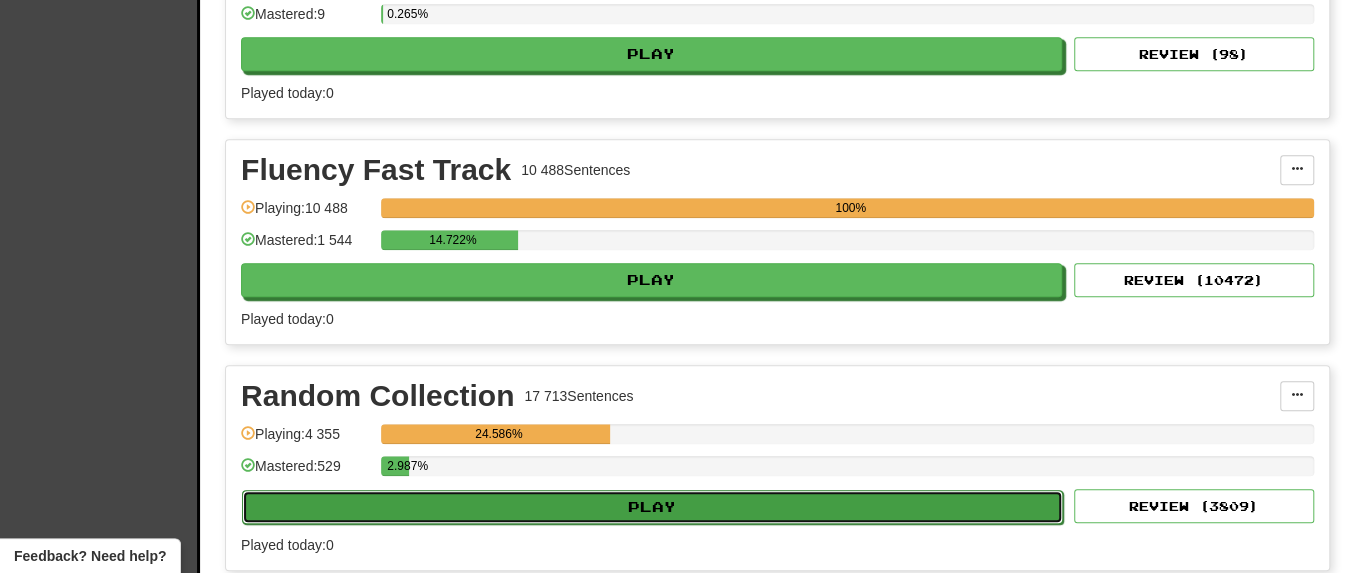 click on "Play" at bounding box center [652, 507] 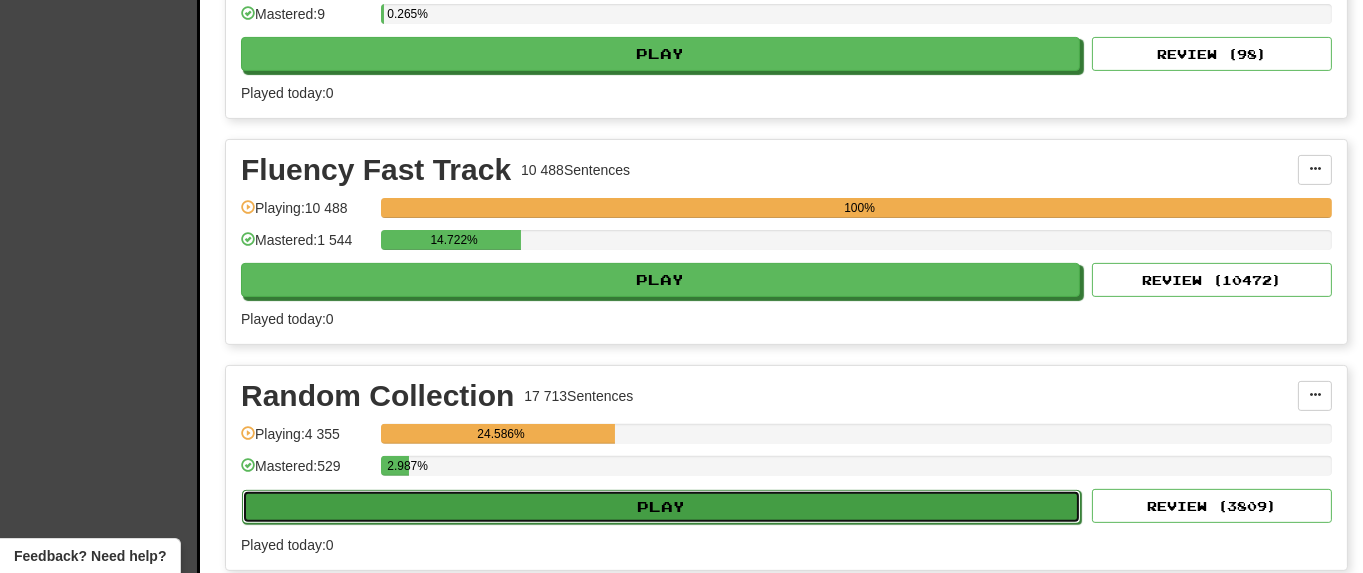 select on "**" 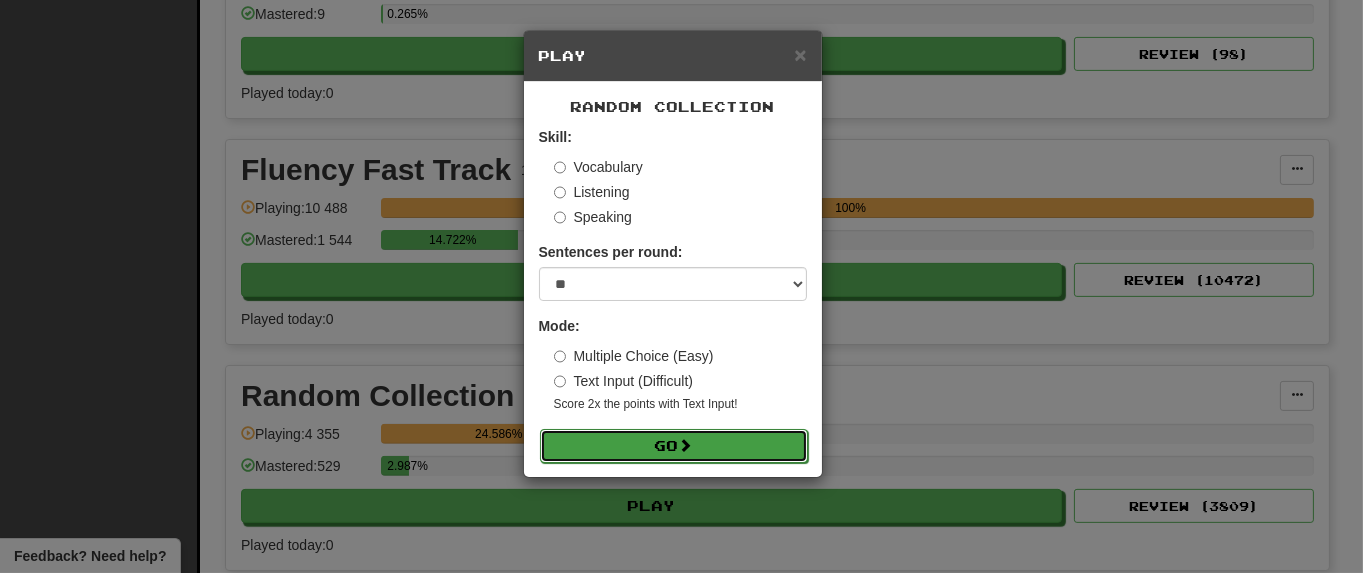 click on "Go" at bounding box center (674, 446) 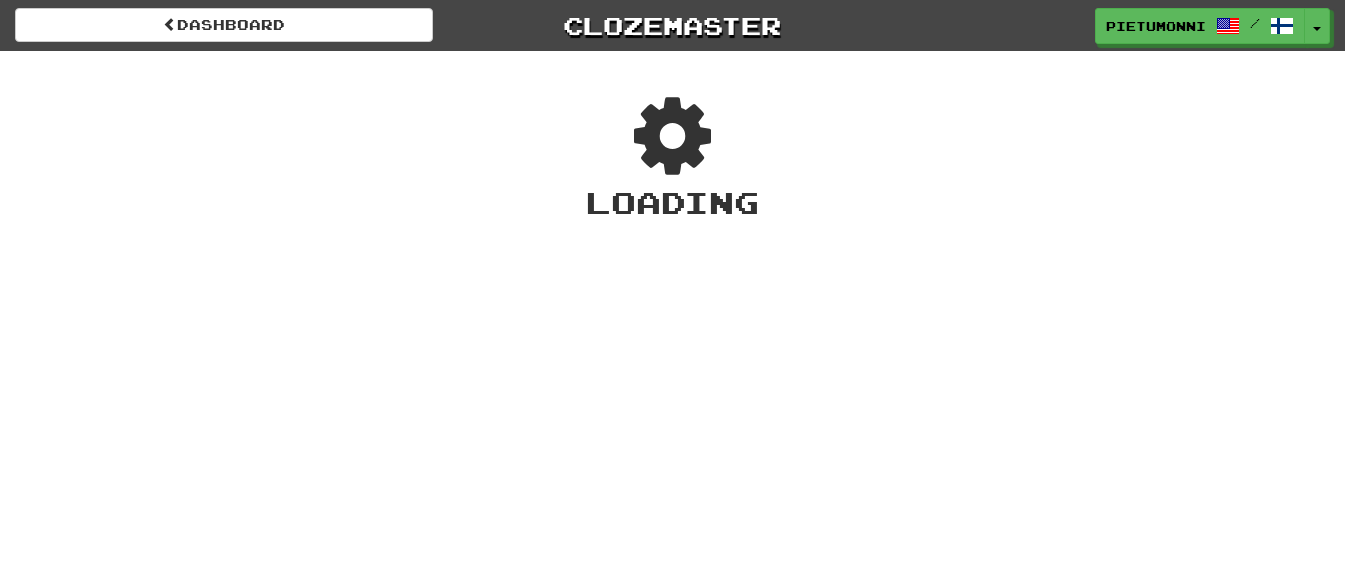 scroll, scrollTop: 0, scrollLeft: 0, axis: both 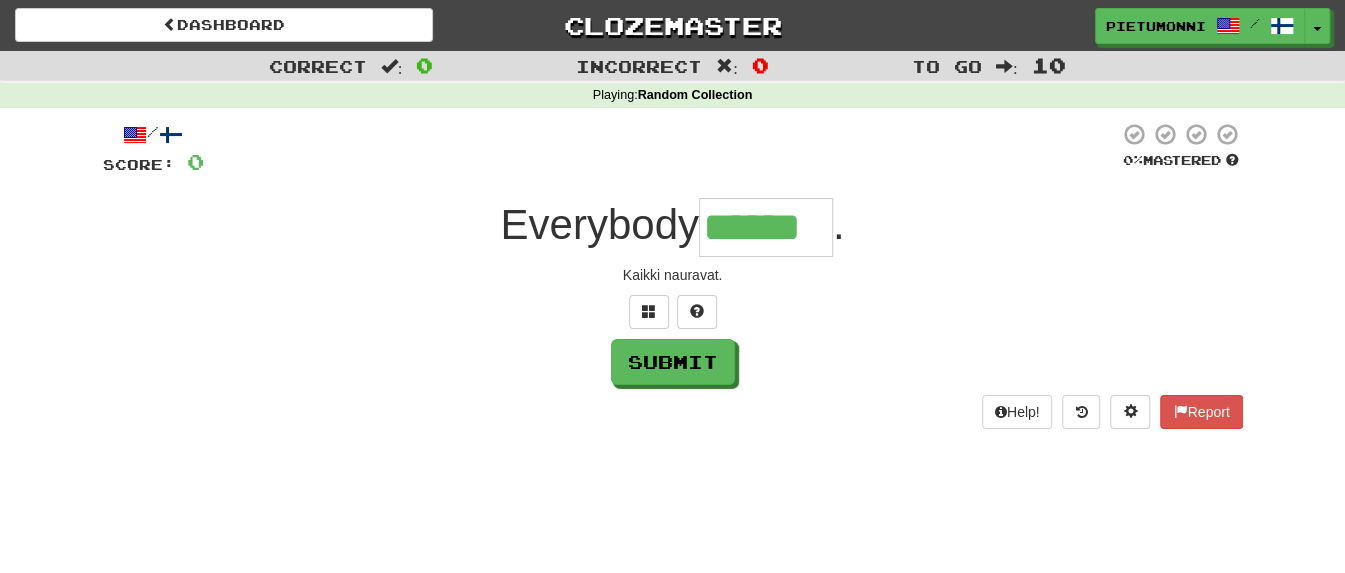 type on "******" 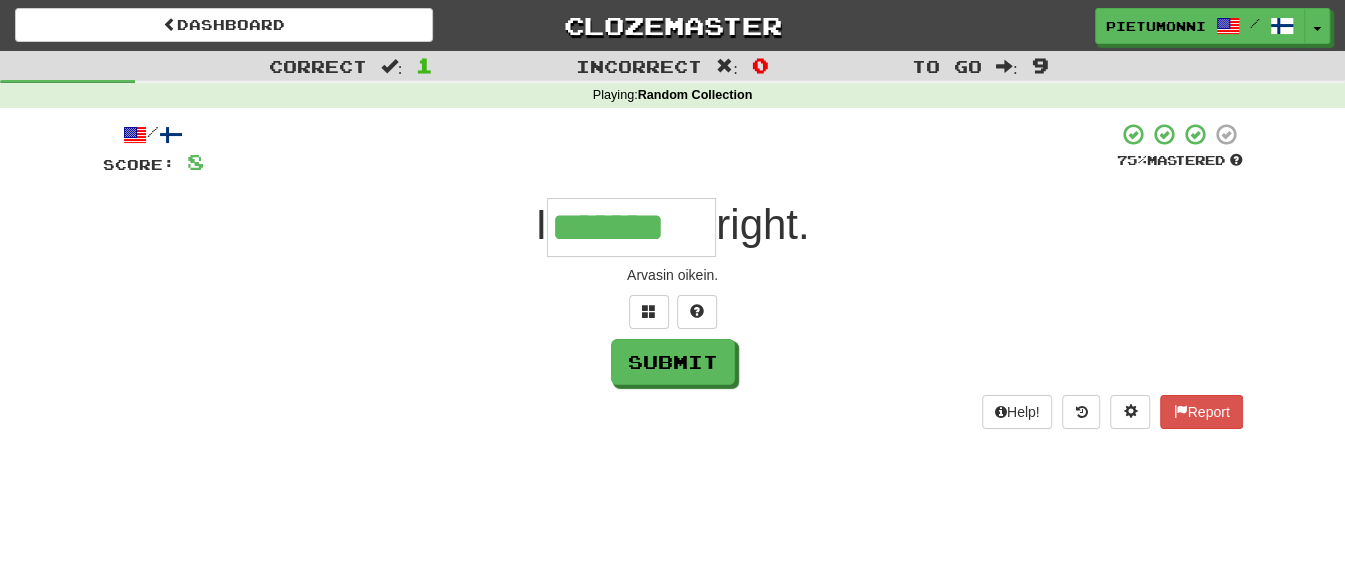 type on "*******" 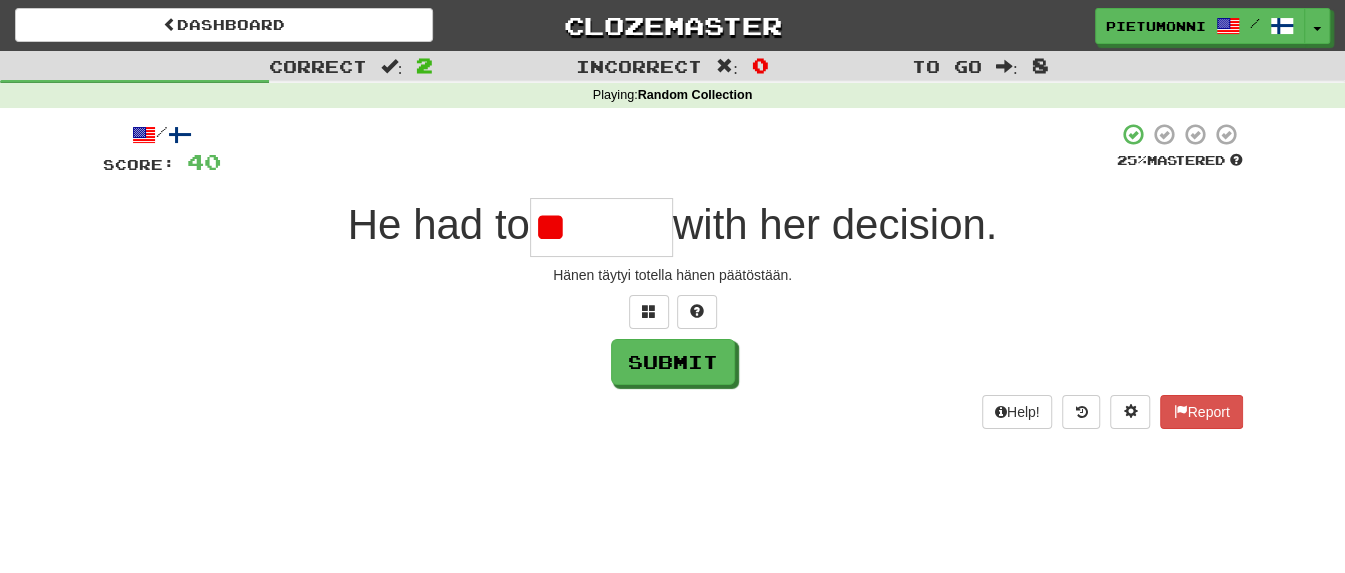 type on "*" 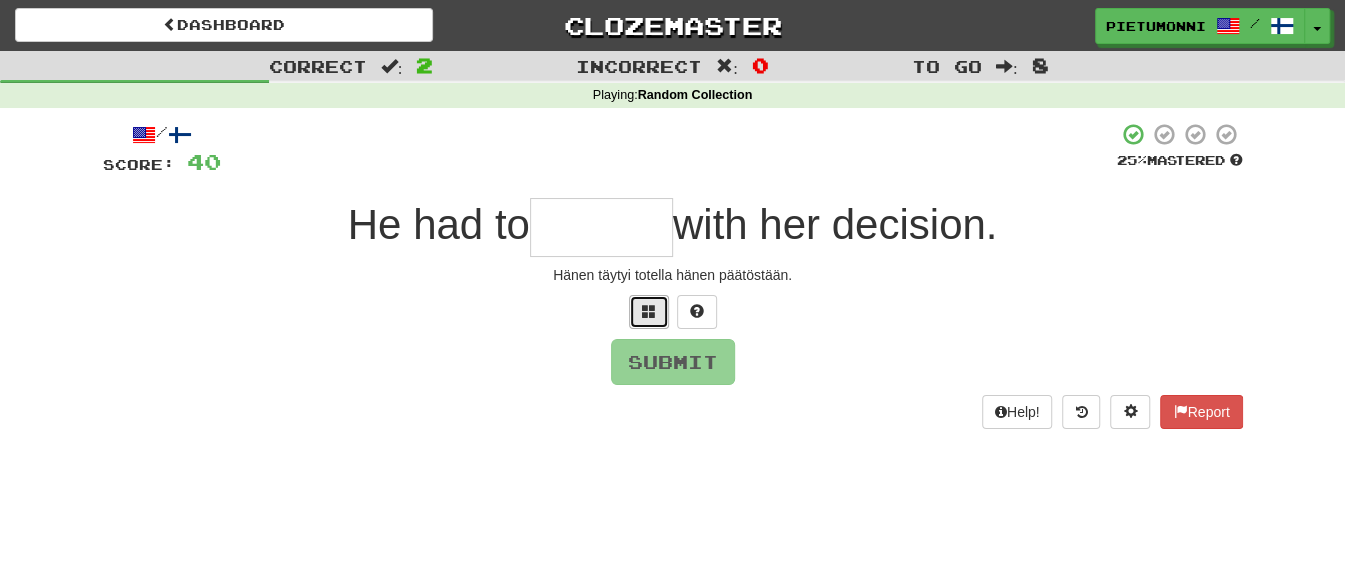click at bounding box center [649, 312] 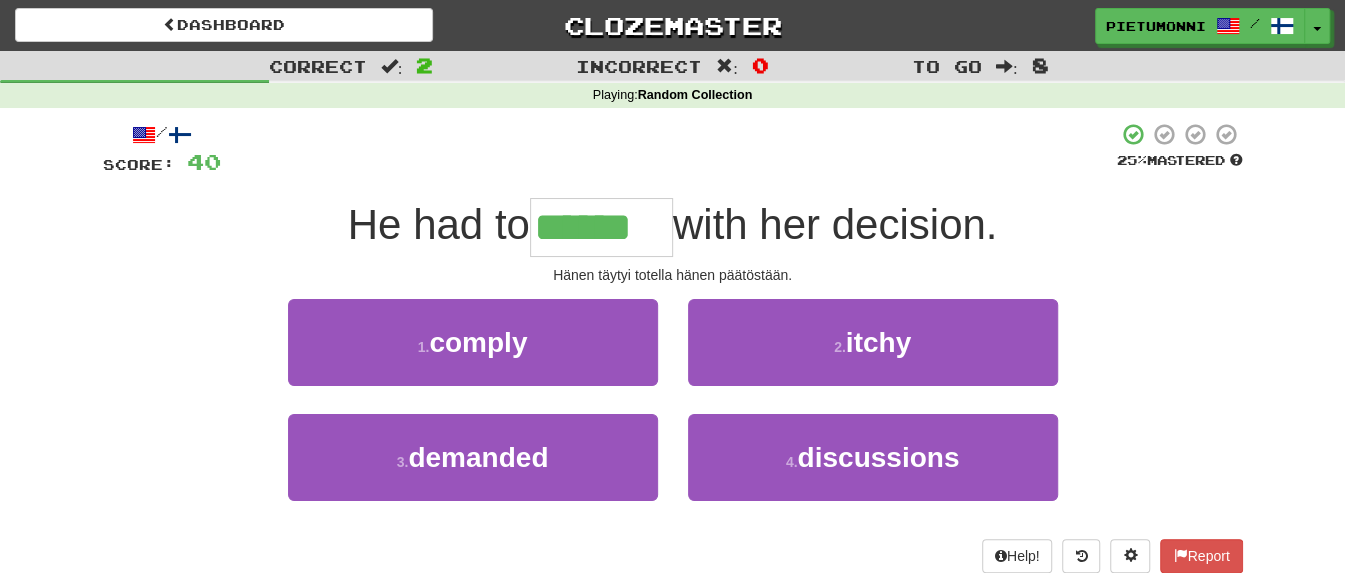 type on "******" 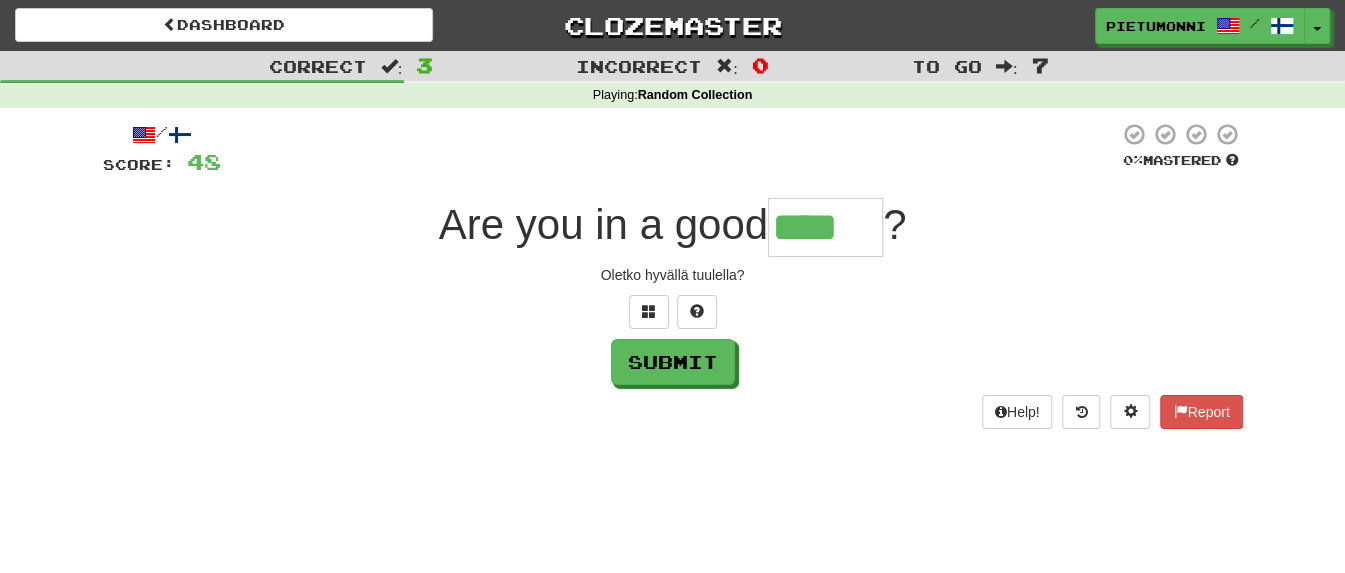 type on "****" 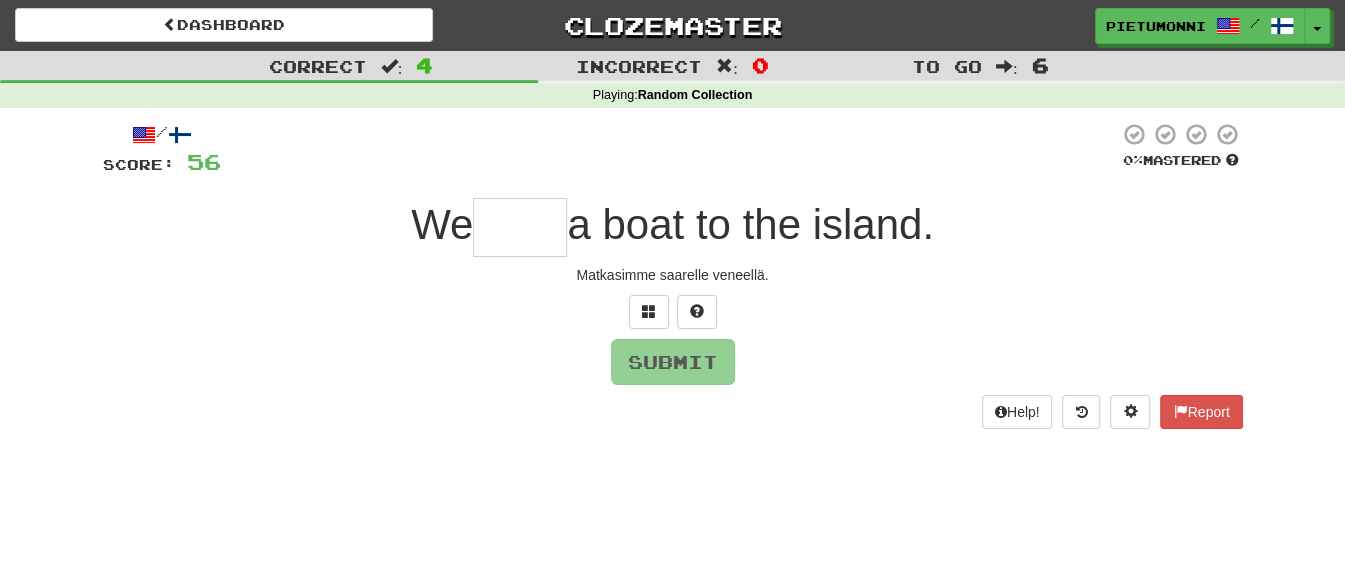 type on "*" 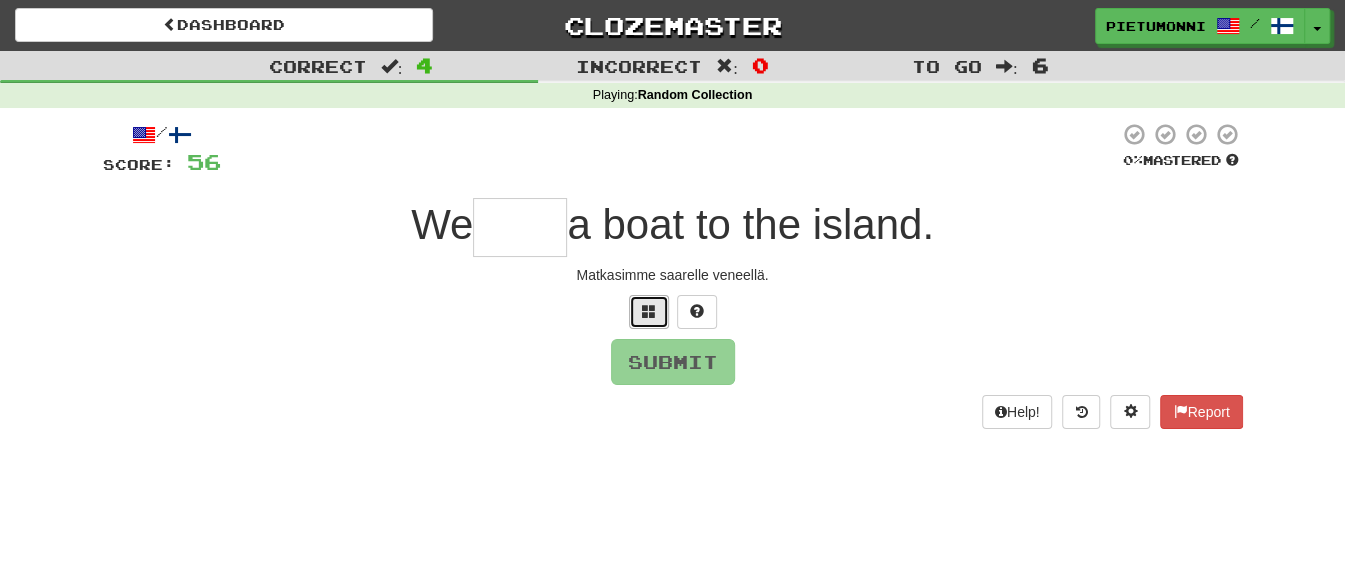 click at bounding box center [649, 311] 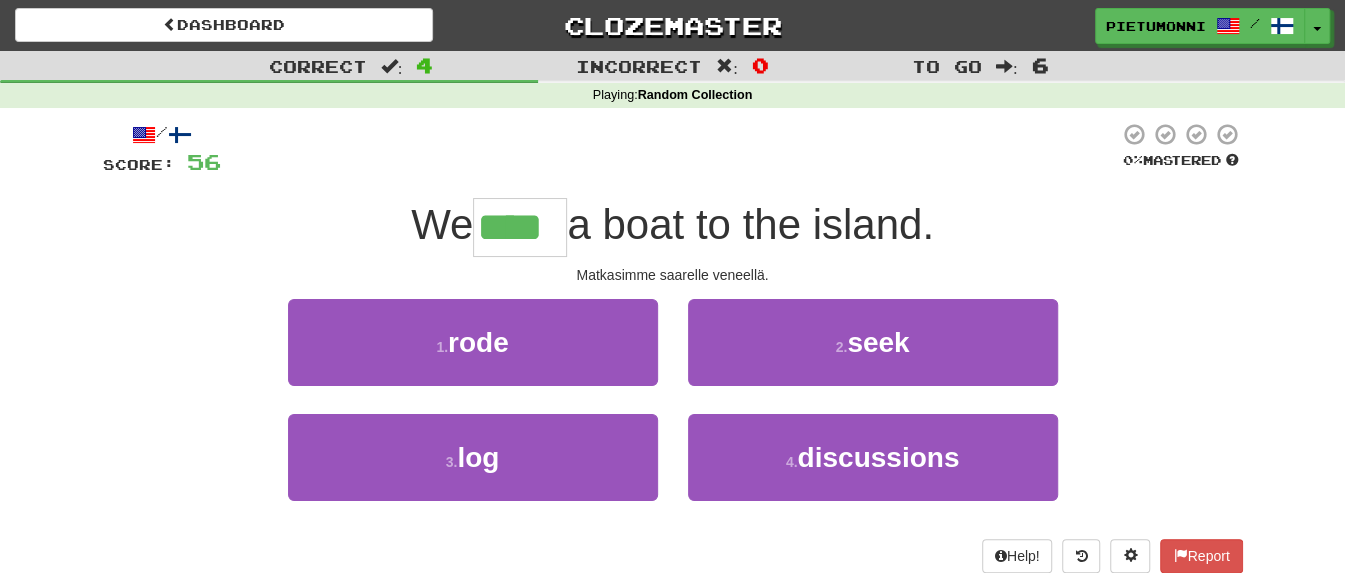 type on "****" 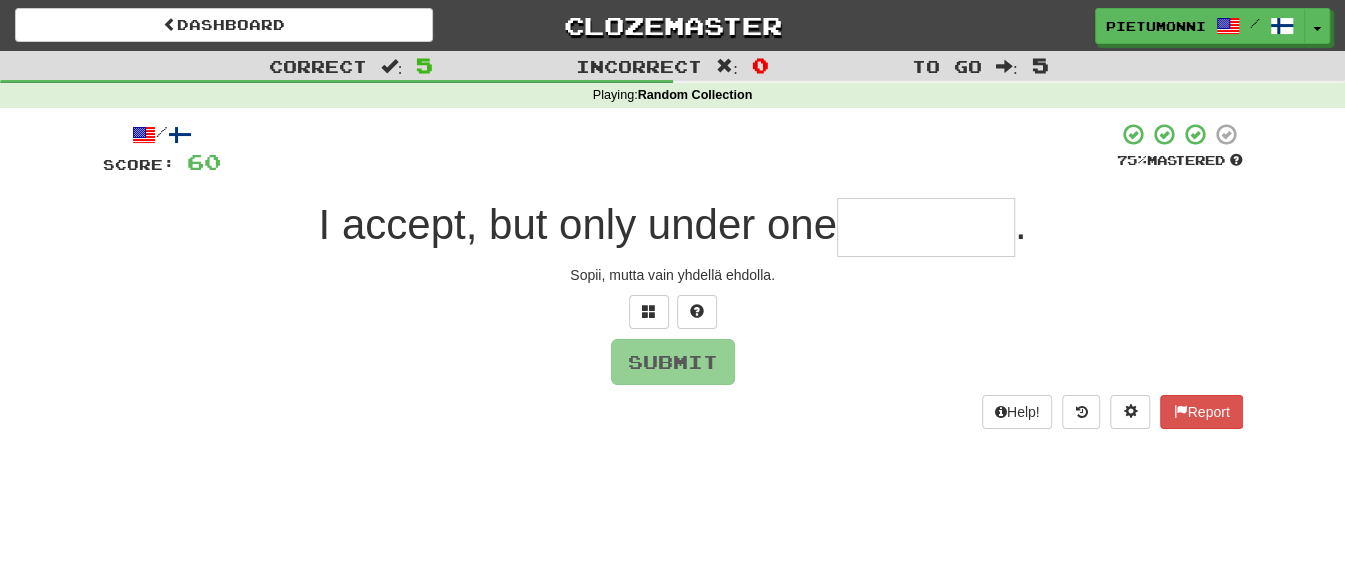type on "*" 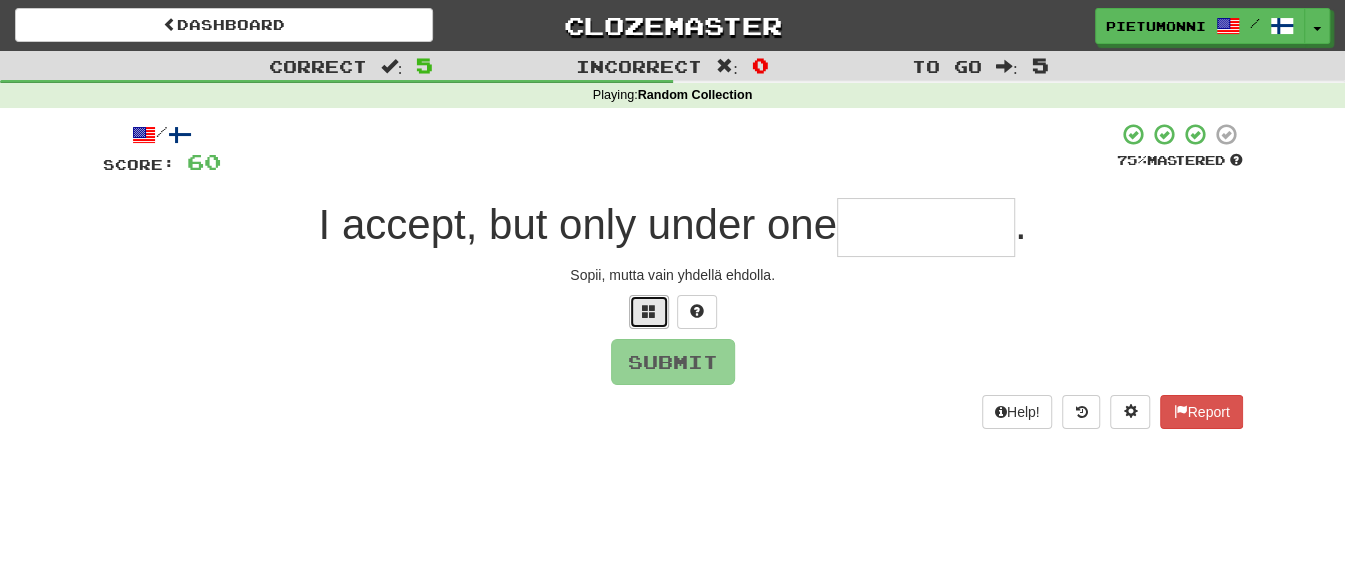click at bounding box center [649, 311] 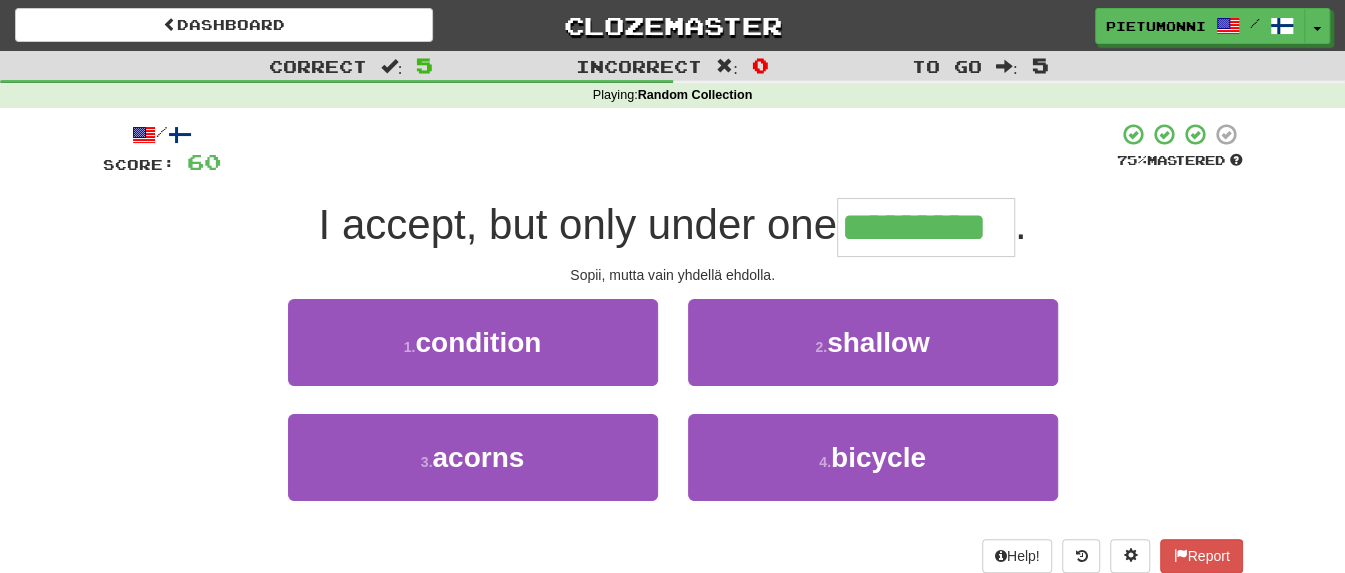 type on "*********" 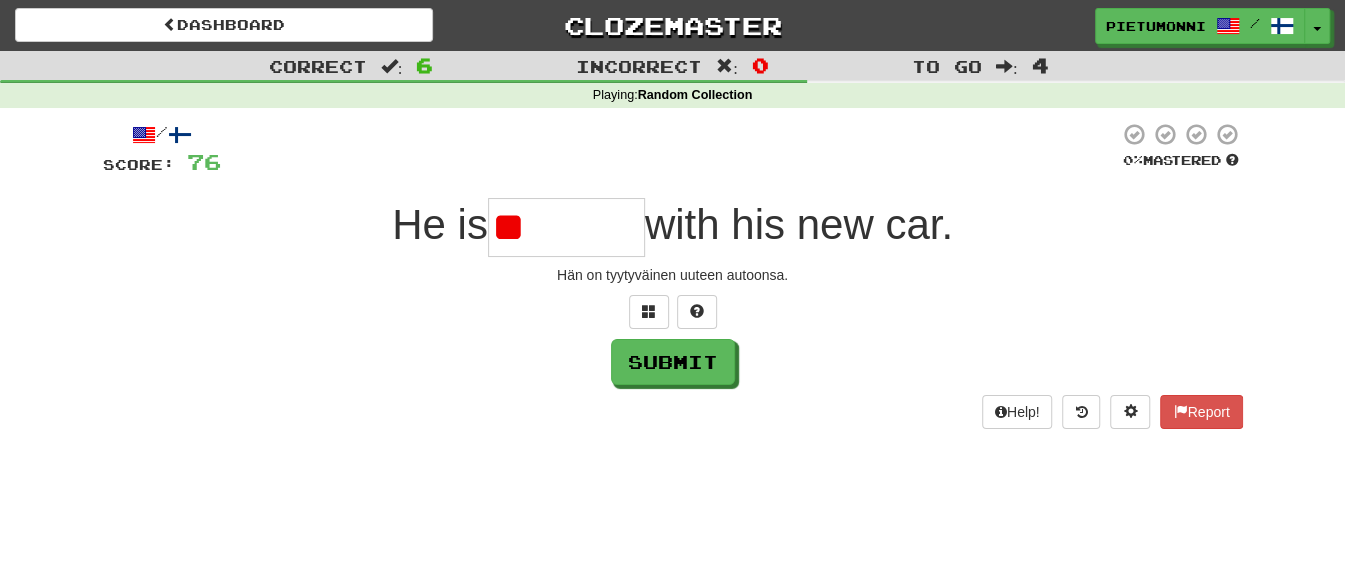 type on "*" 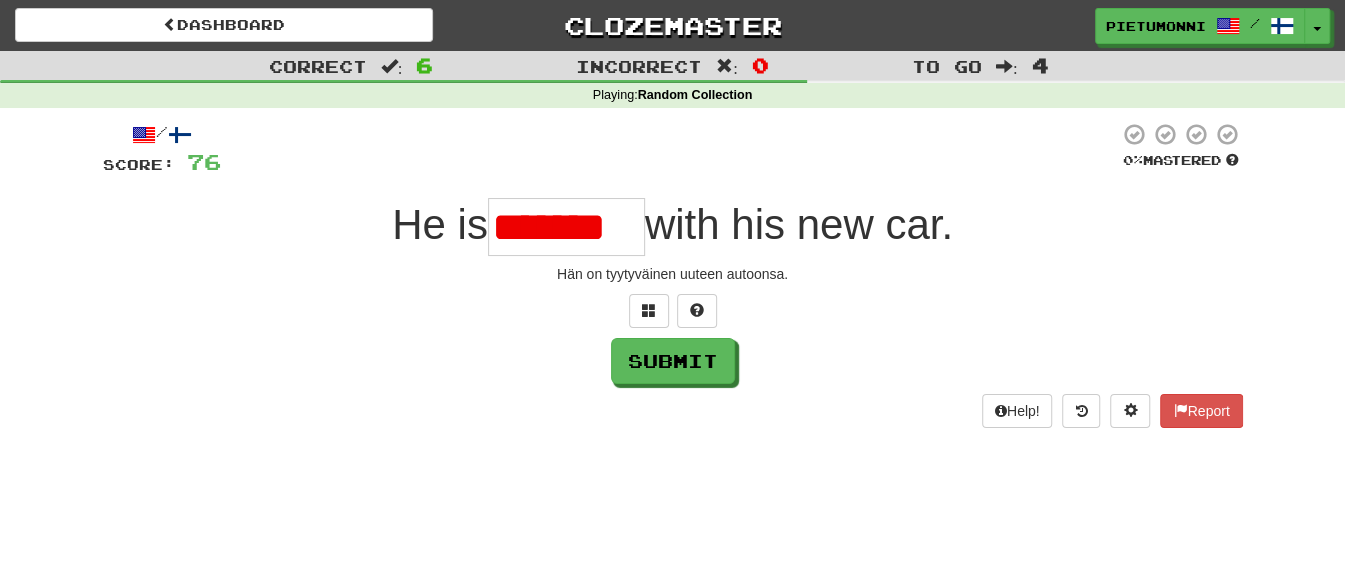 scroll, scrollTop: 0, scrollLeft: 0, axis: both 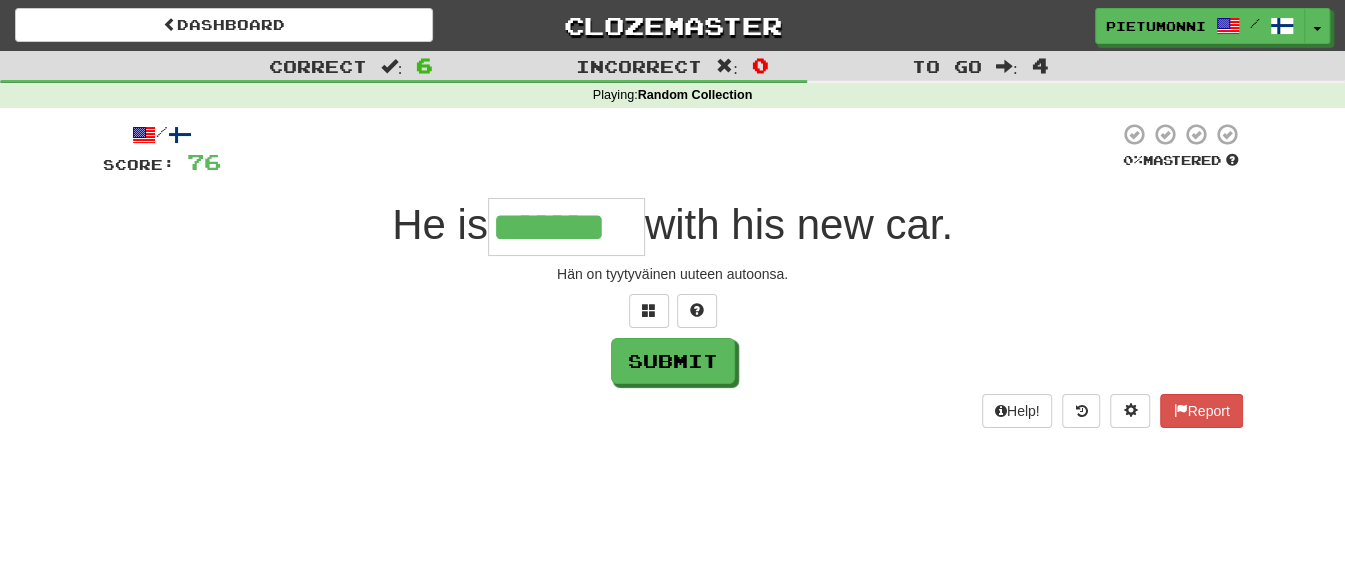 type on "*******" 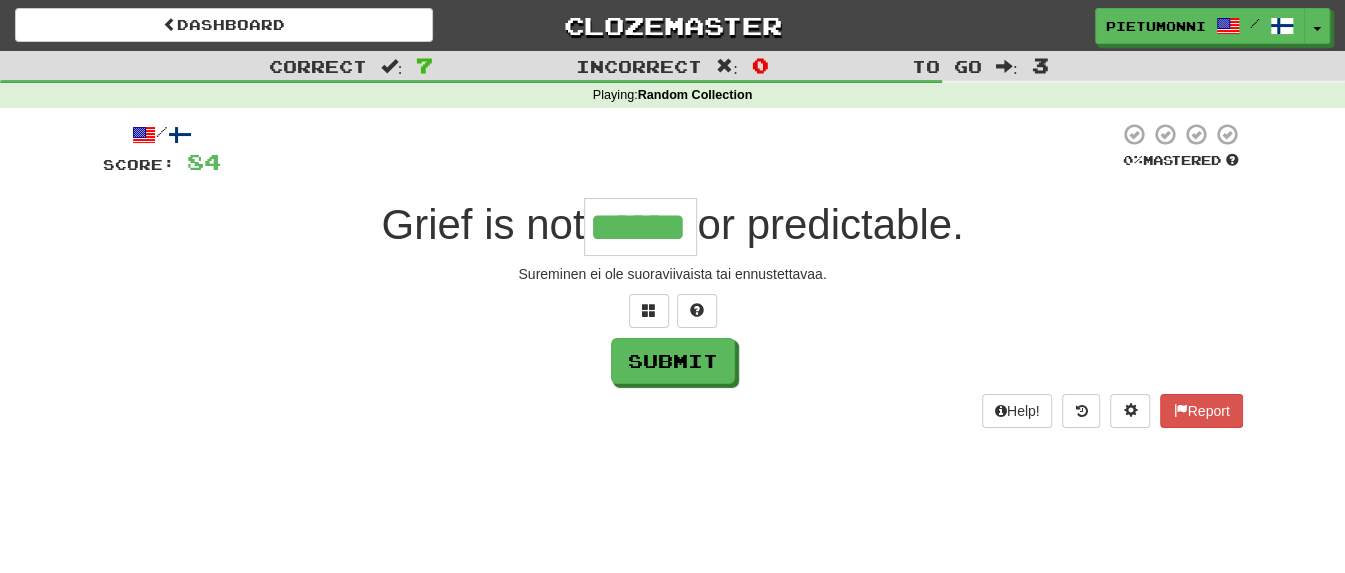 type on "******" 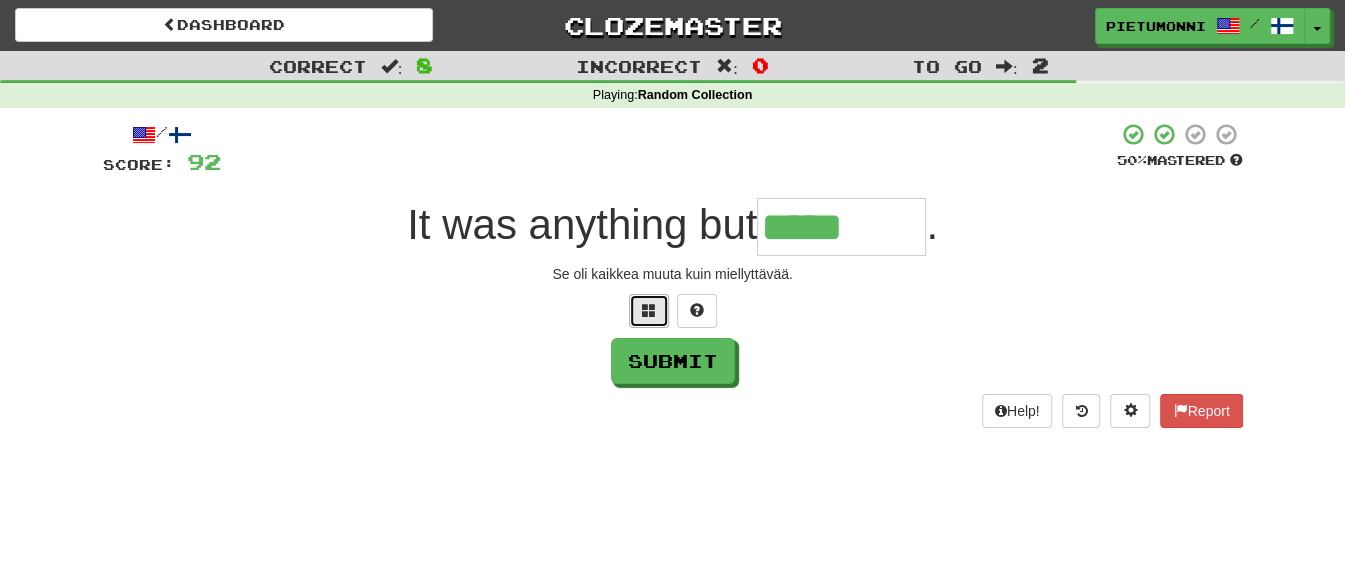 click at bounding box center [649, 311] 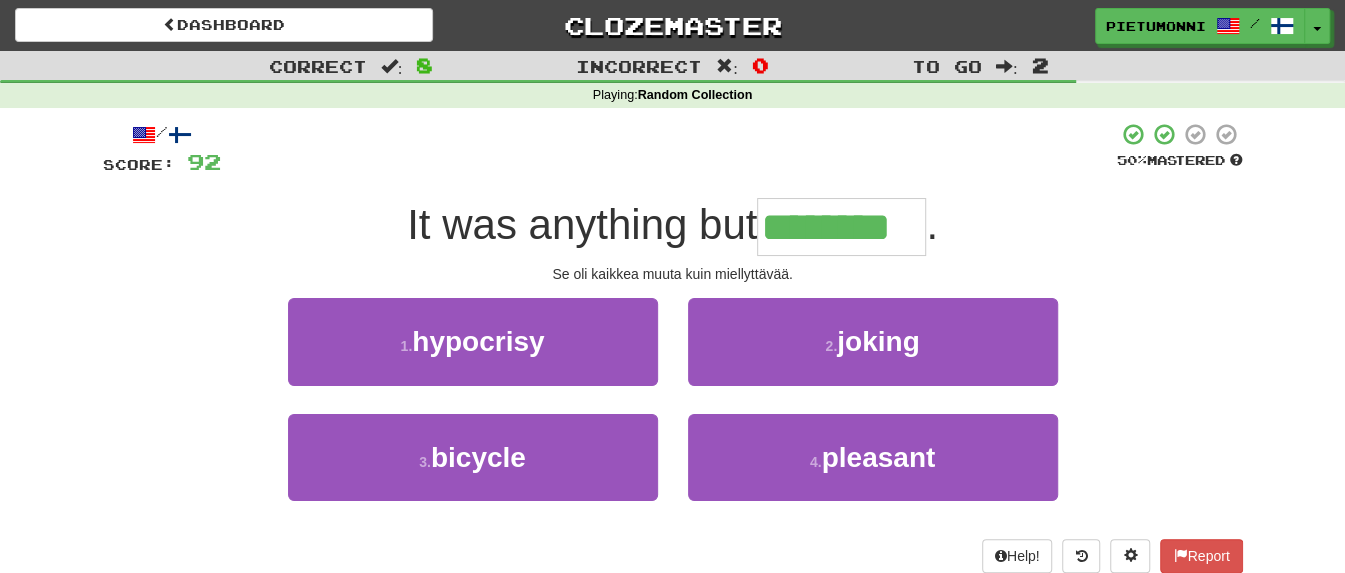 type on "********" 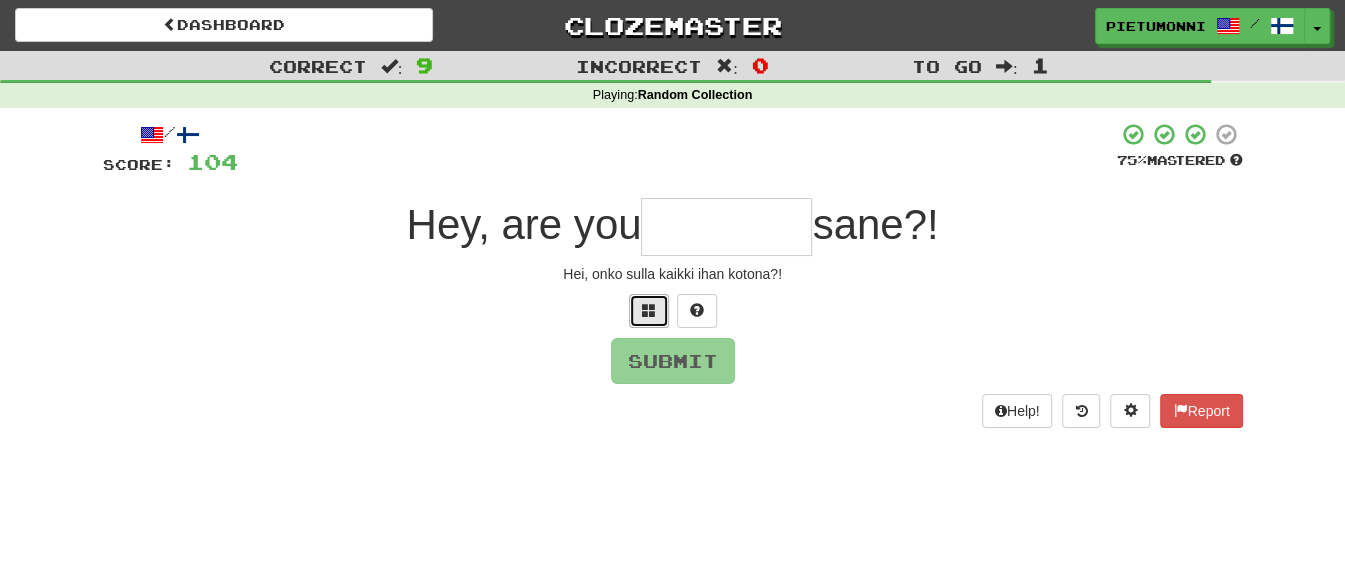 click at bounding box center [649, 310] 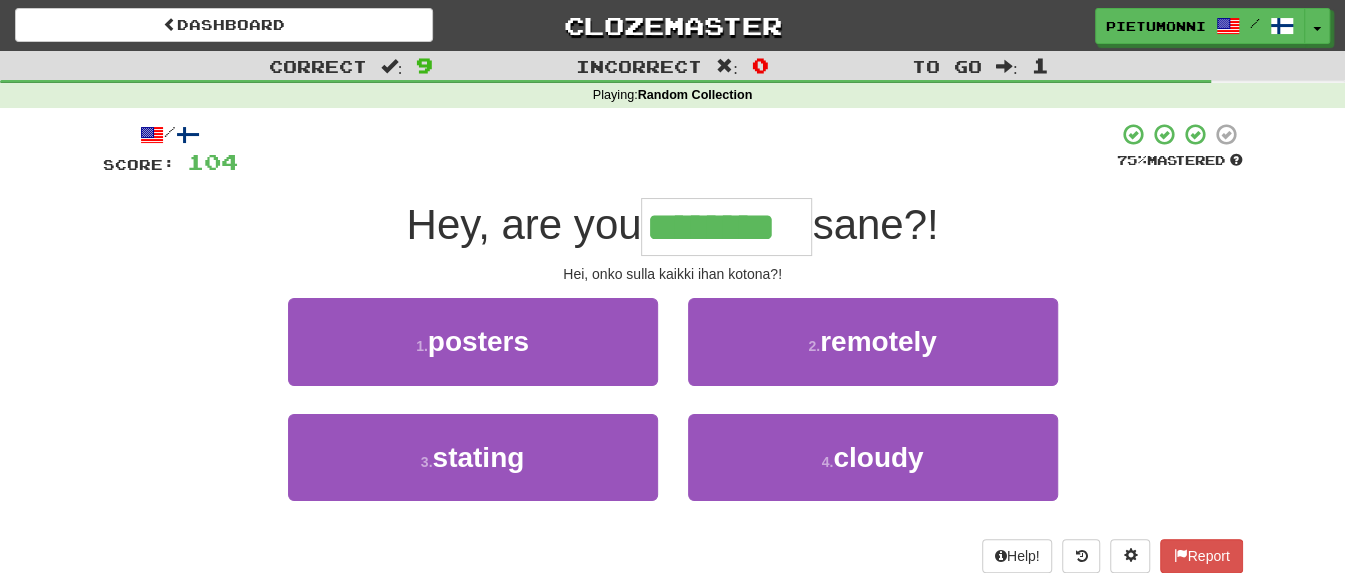 type on "********" 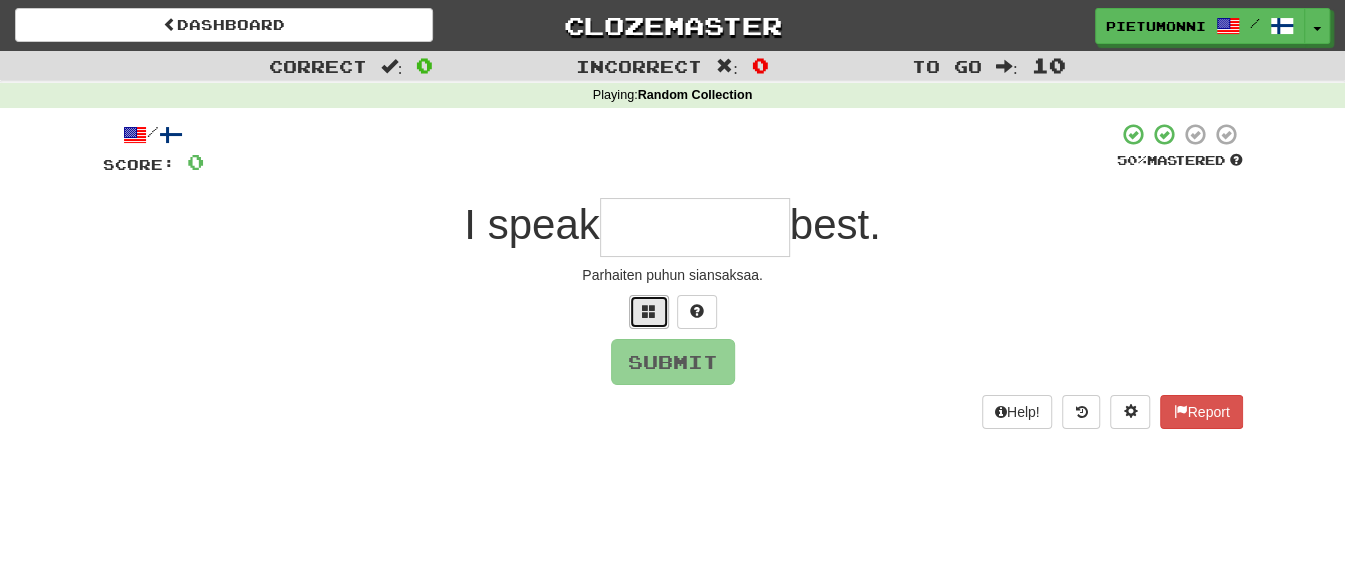 click at bounding box center (649, 312) 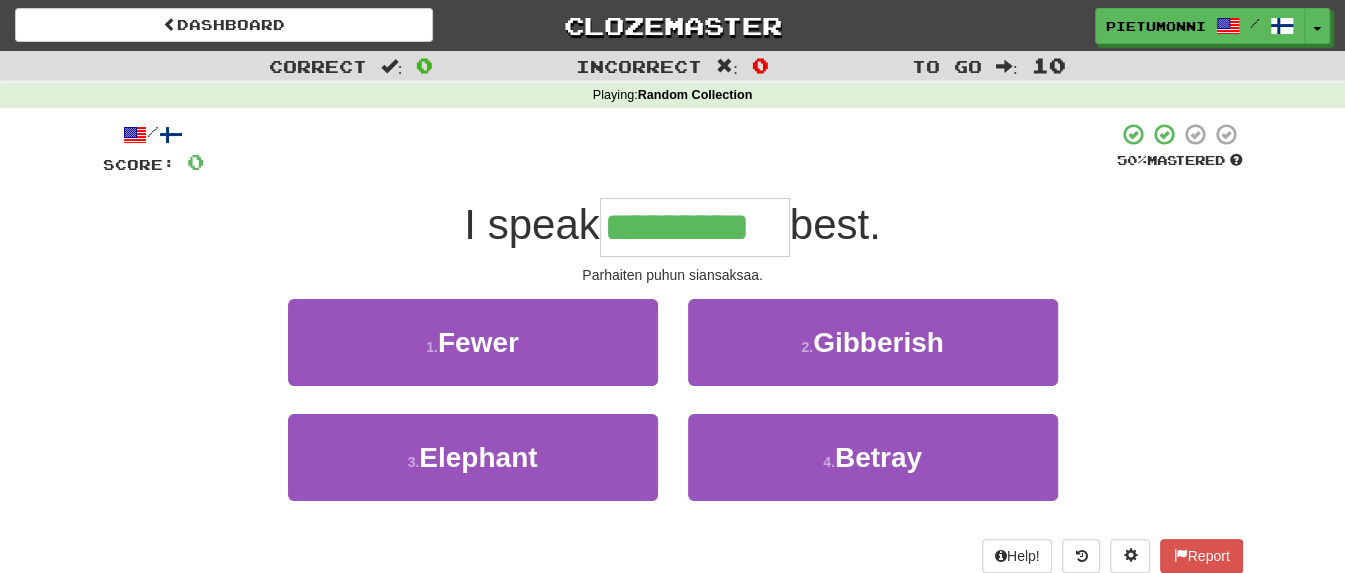 type on "*********" 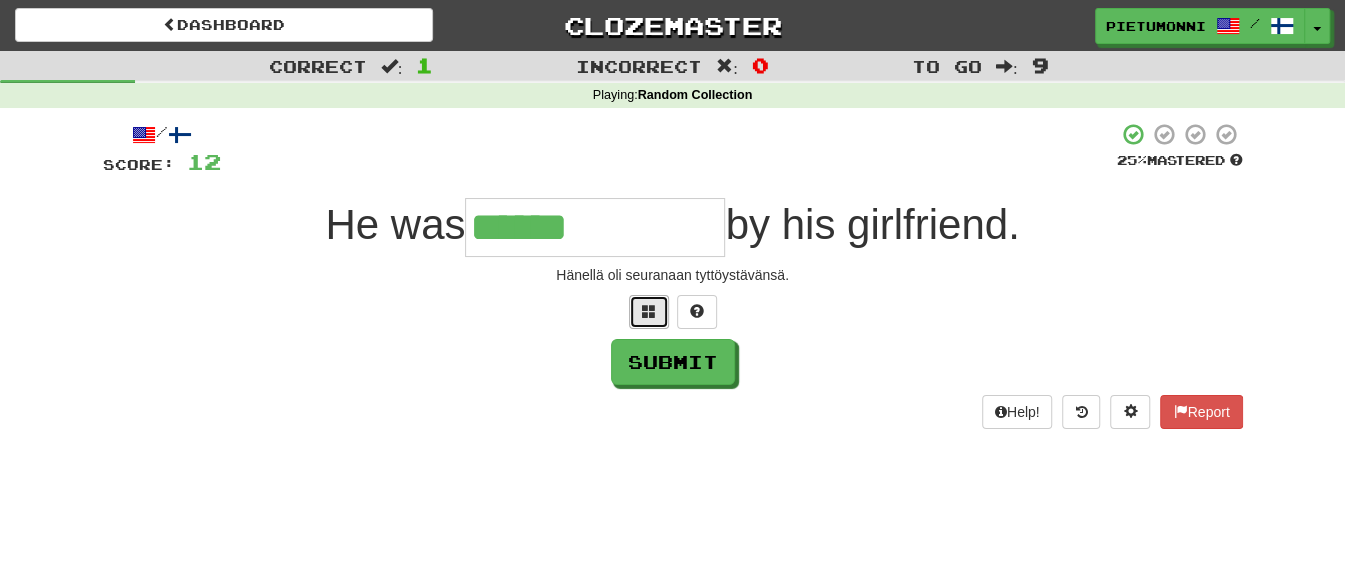 click at bounding box center (649, 311) 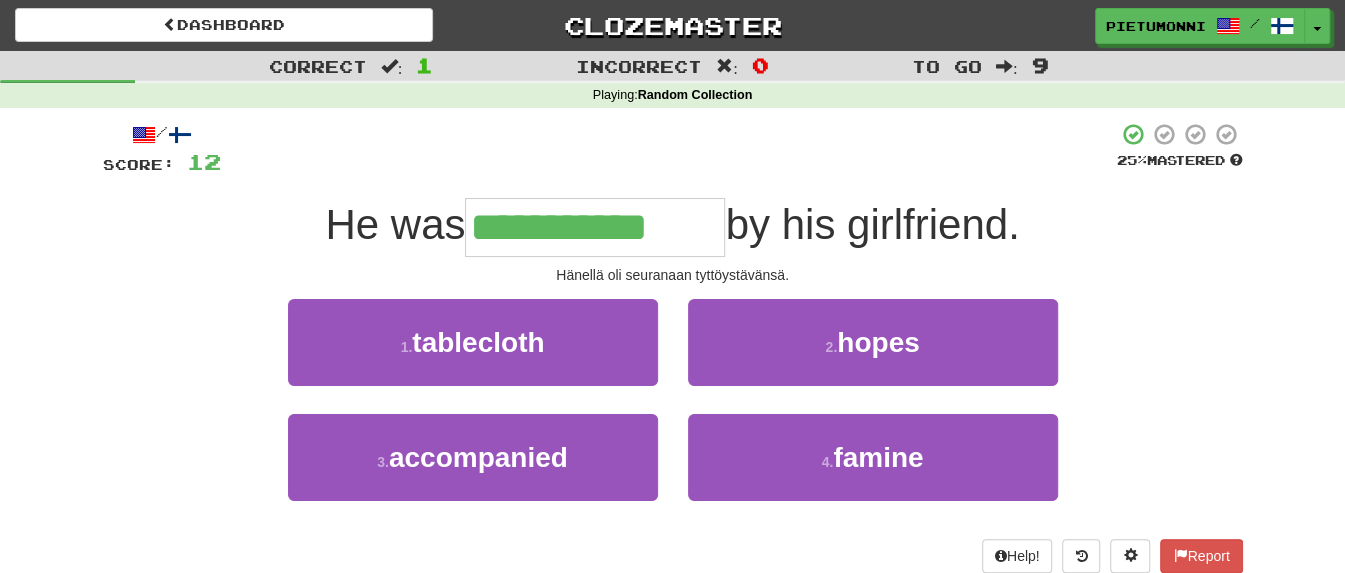 type on "**********" 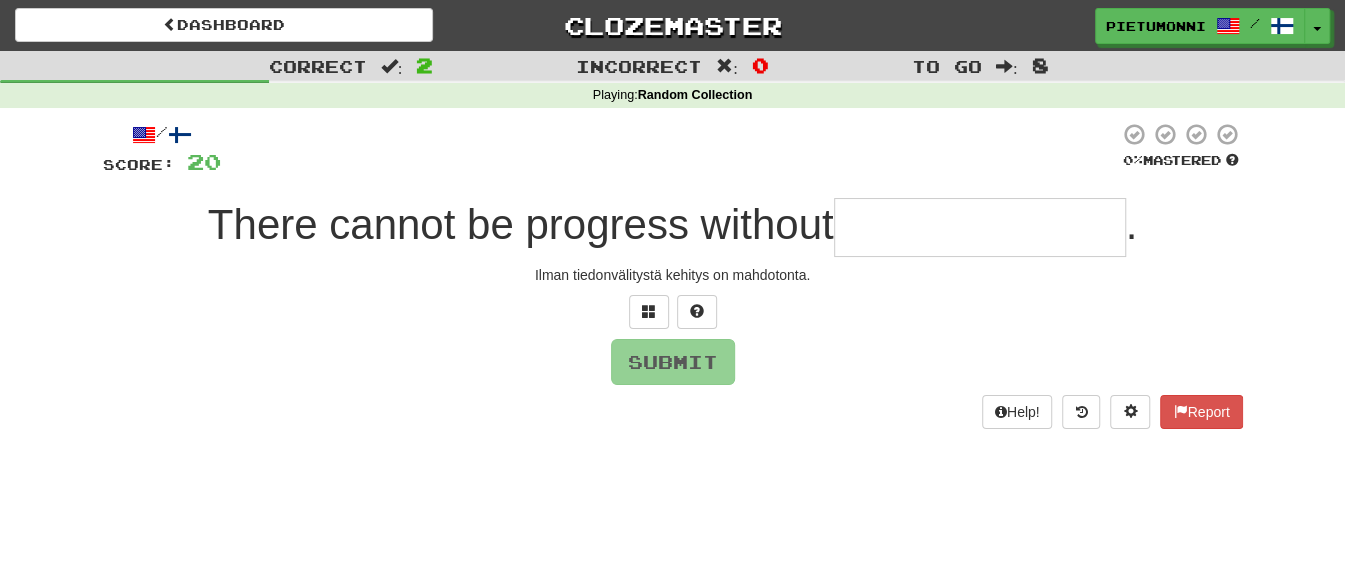 type on "*" 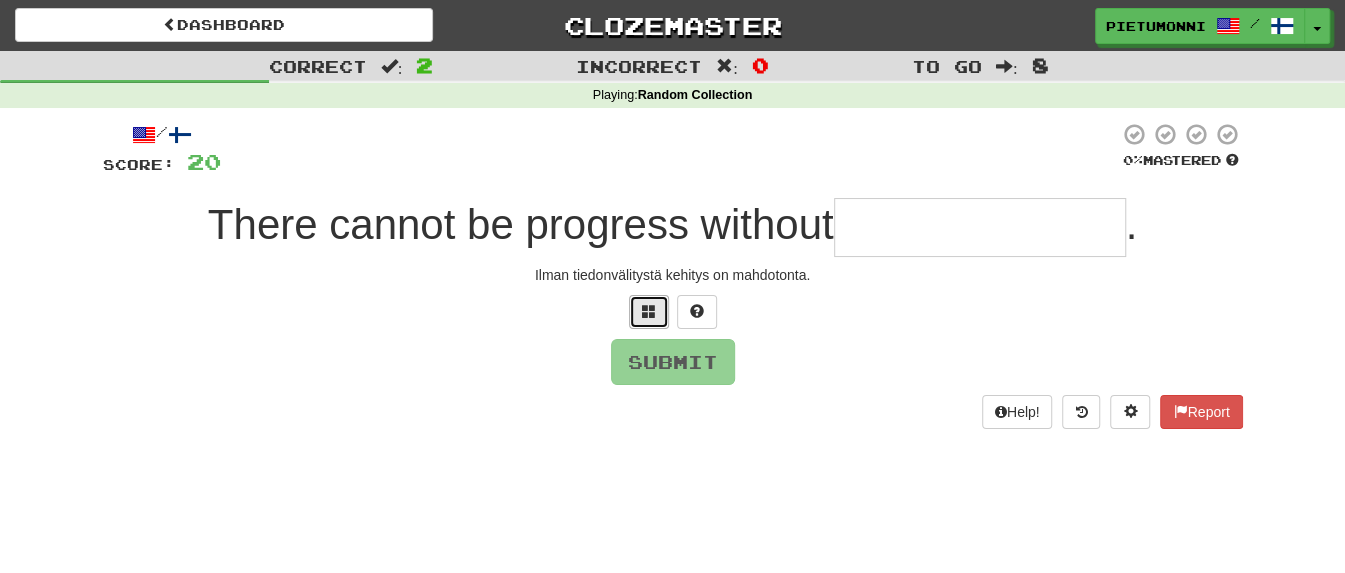 click at bounding box center [649, 311] 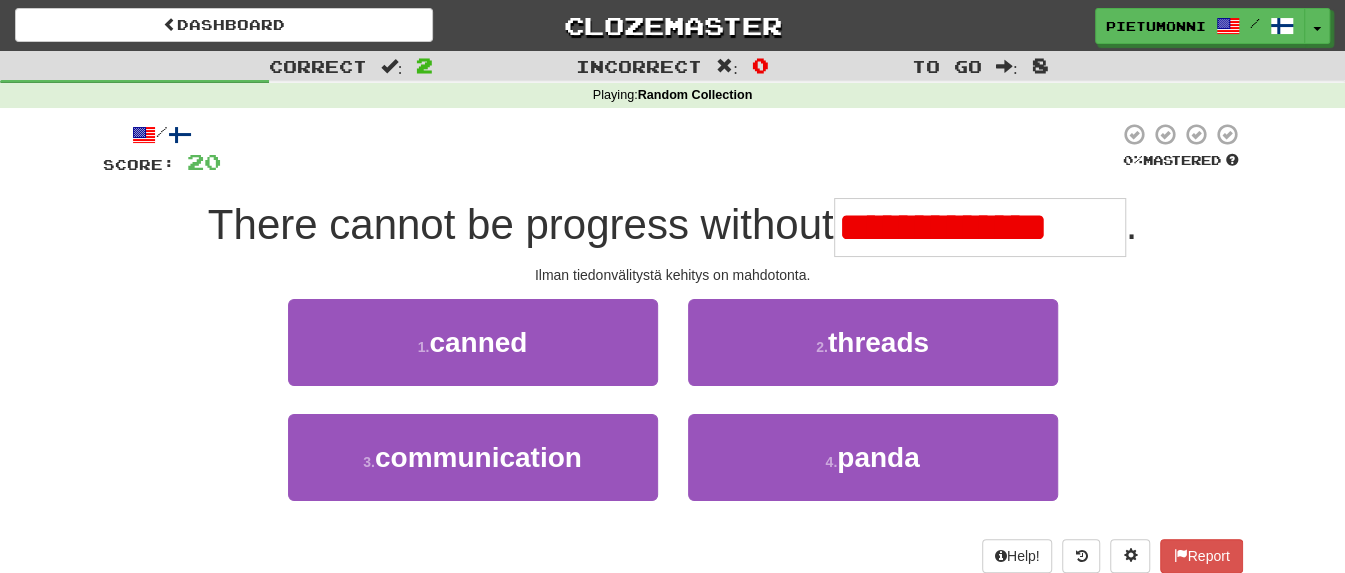 click on "**********" at bounding box center [980, 227] 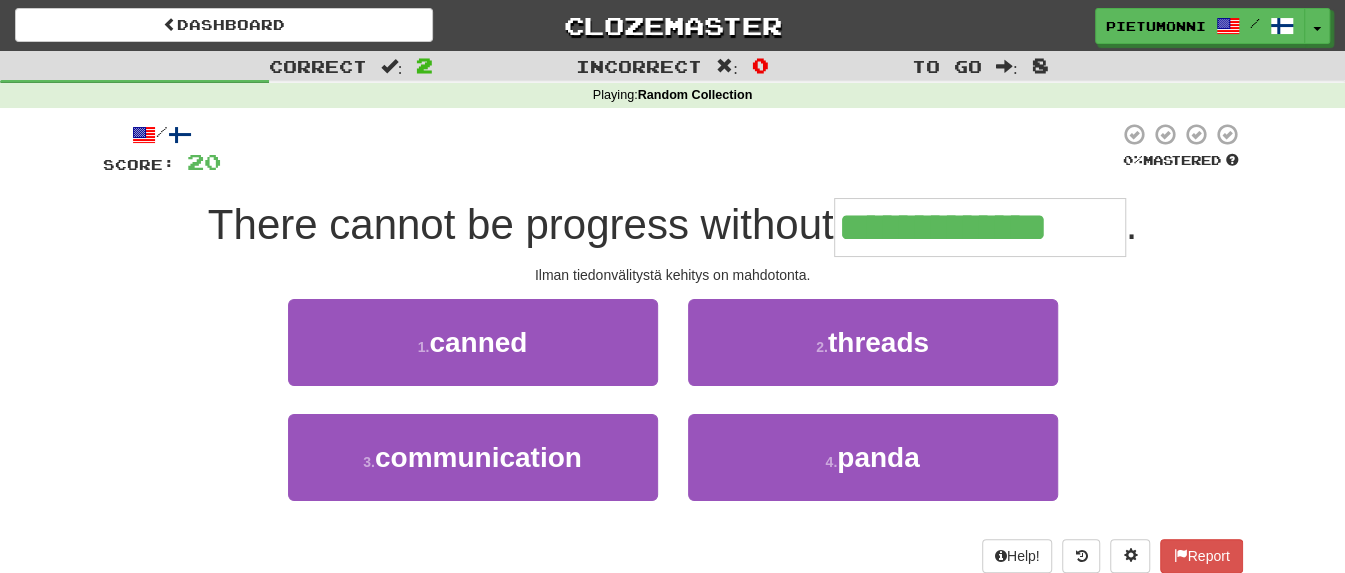 type on "**********" 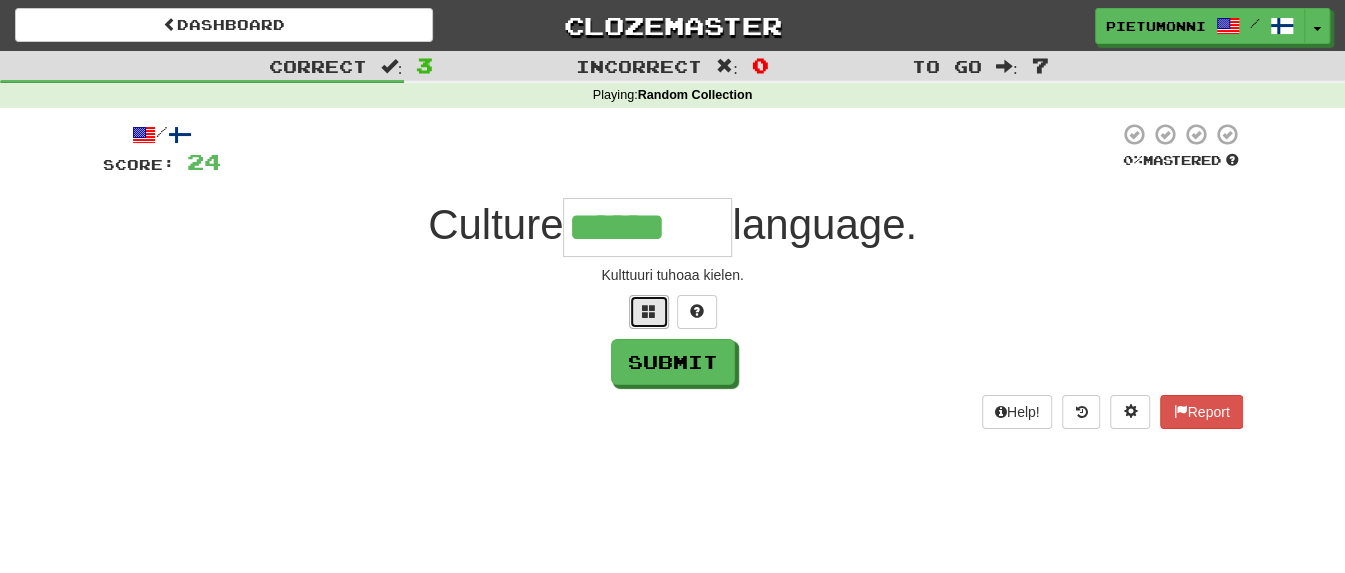 click at bounding box center [649, 312] 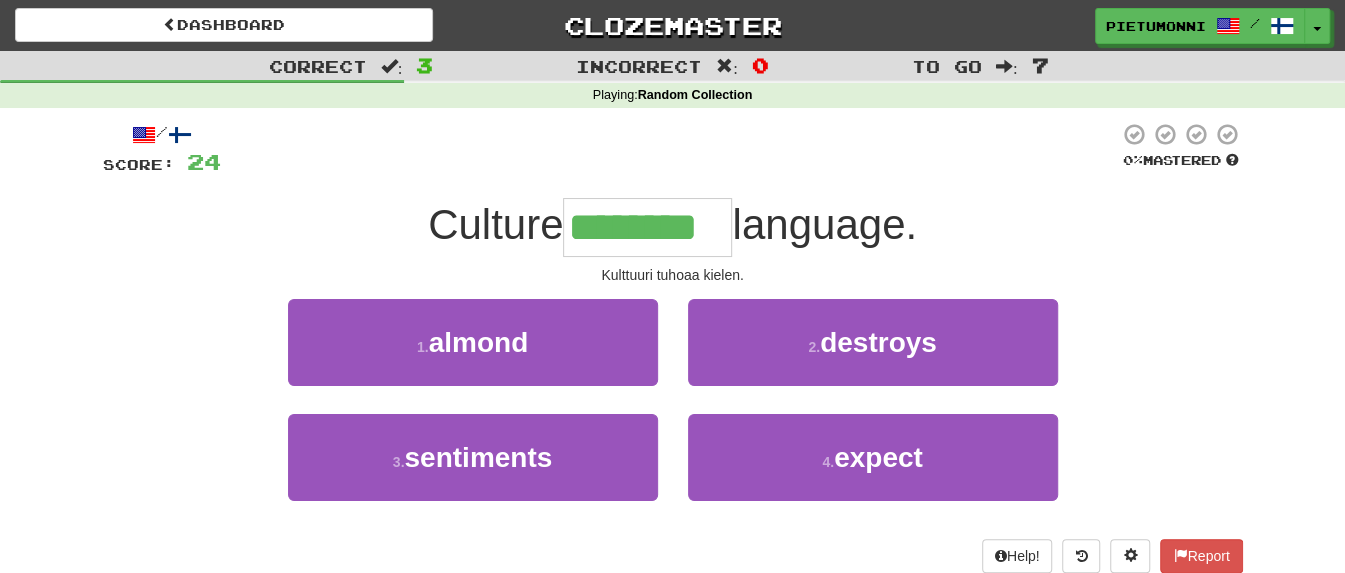 type on "********" 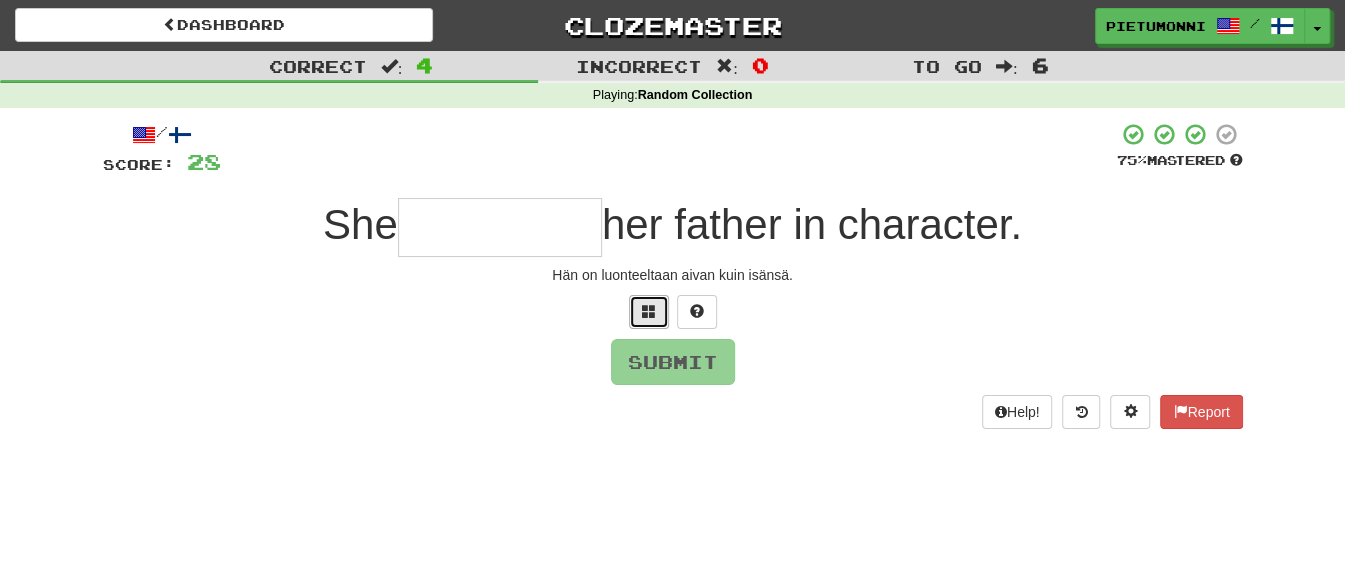 click at bounding box center [649, 312] 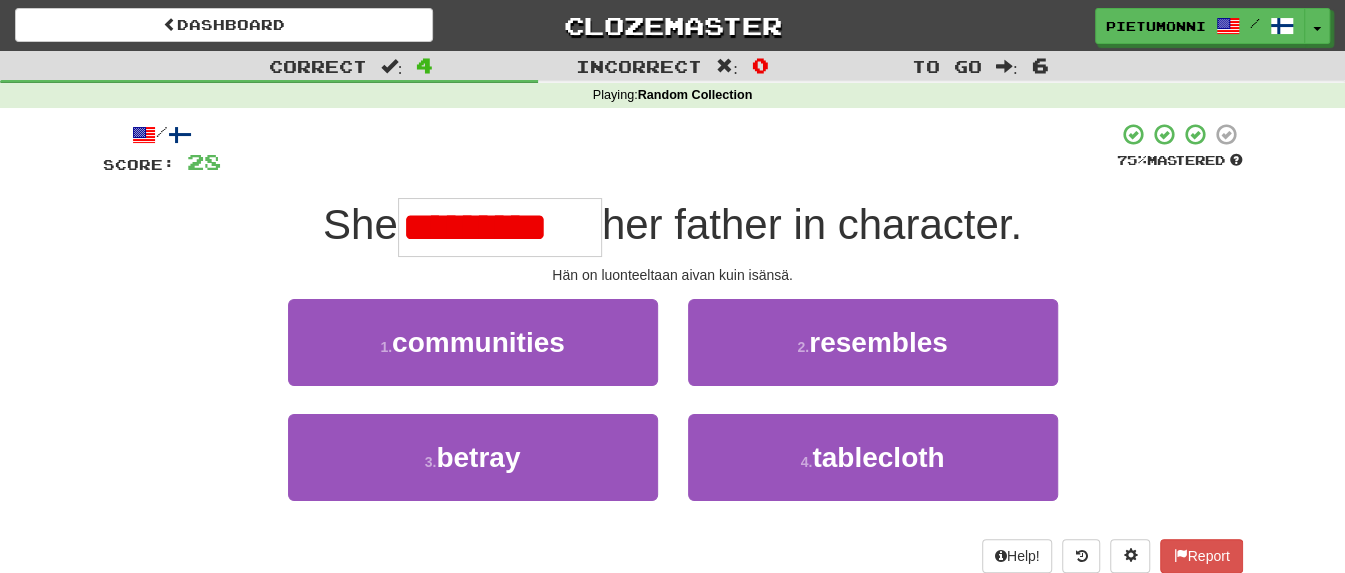 click on "*********" at bounding box center [500, 227] 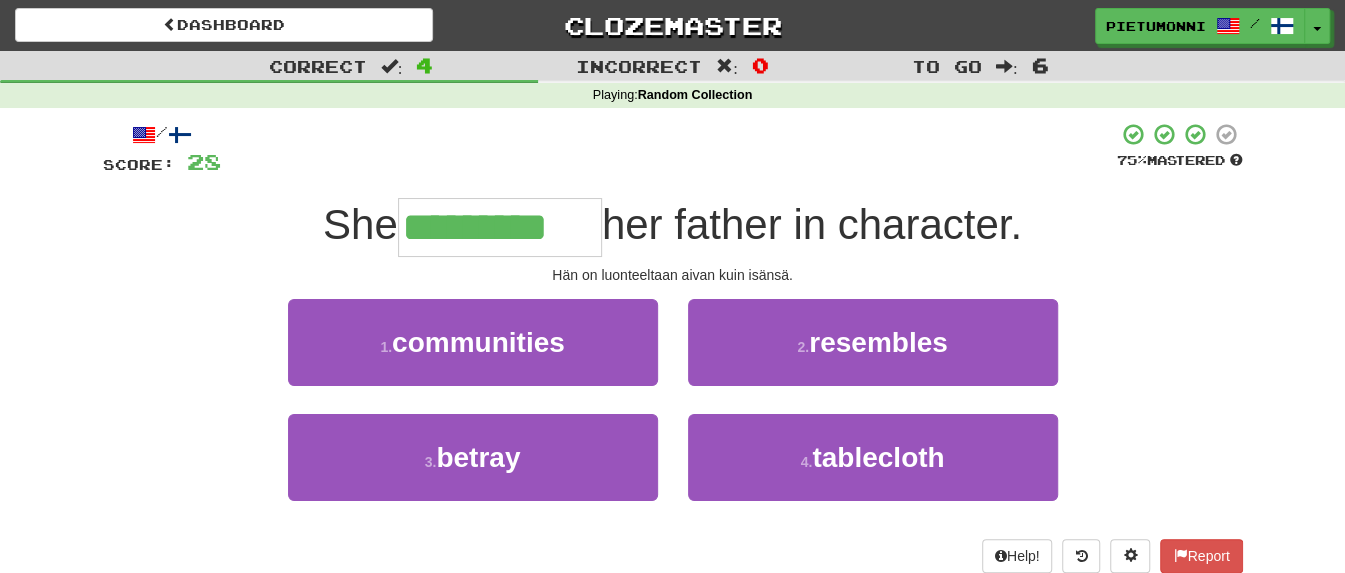 type on "*********" 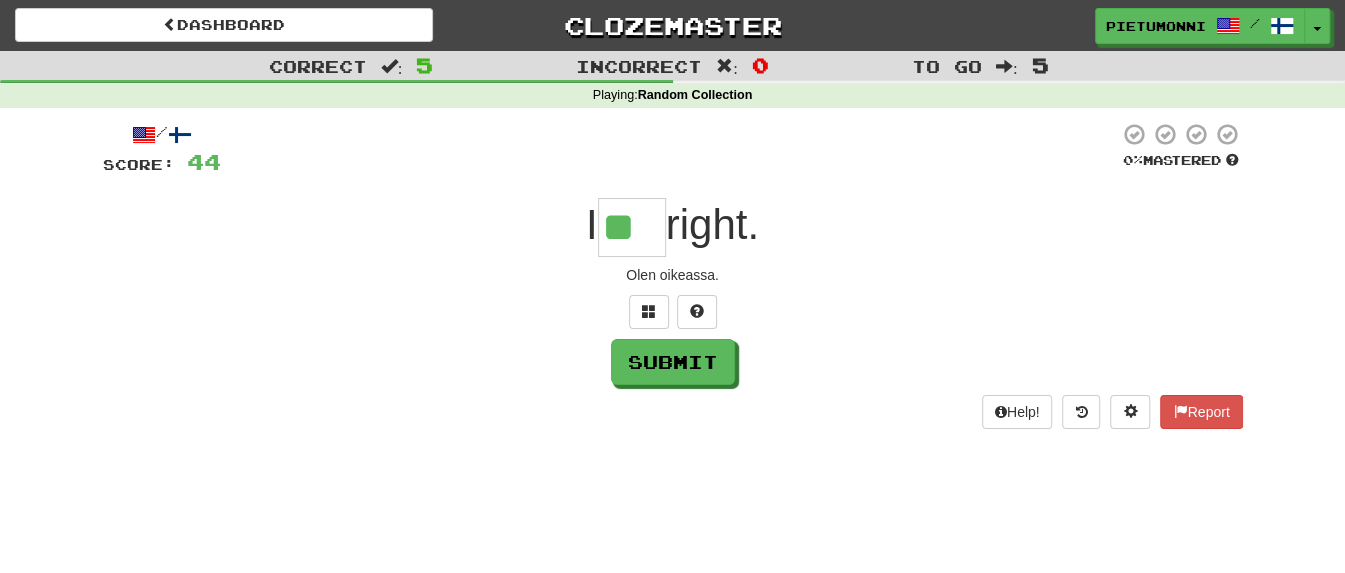 type on "**" 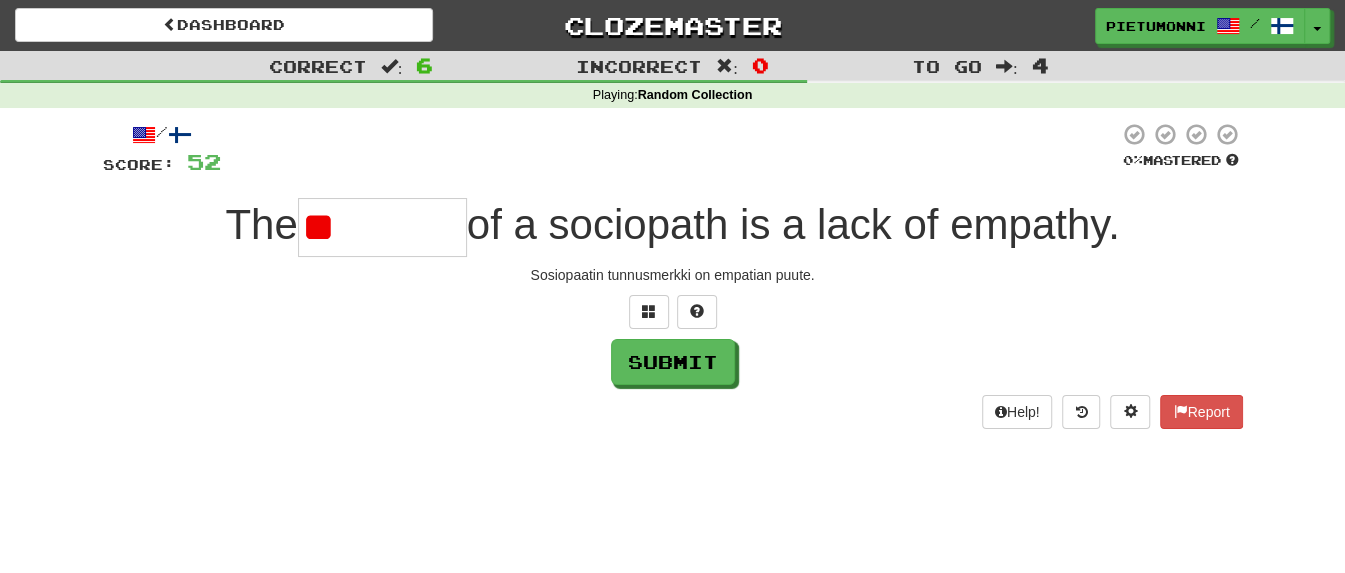 type on "*" 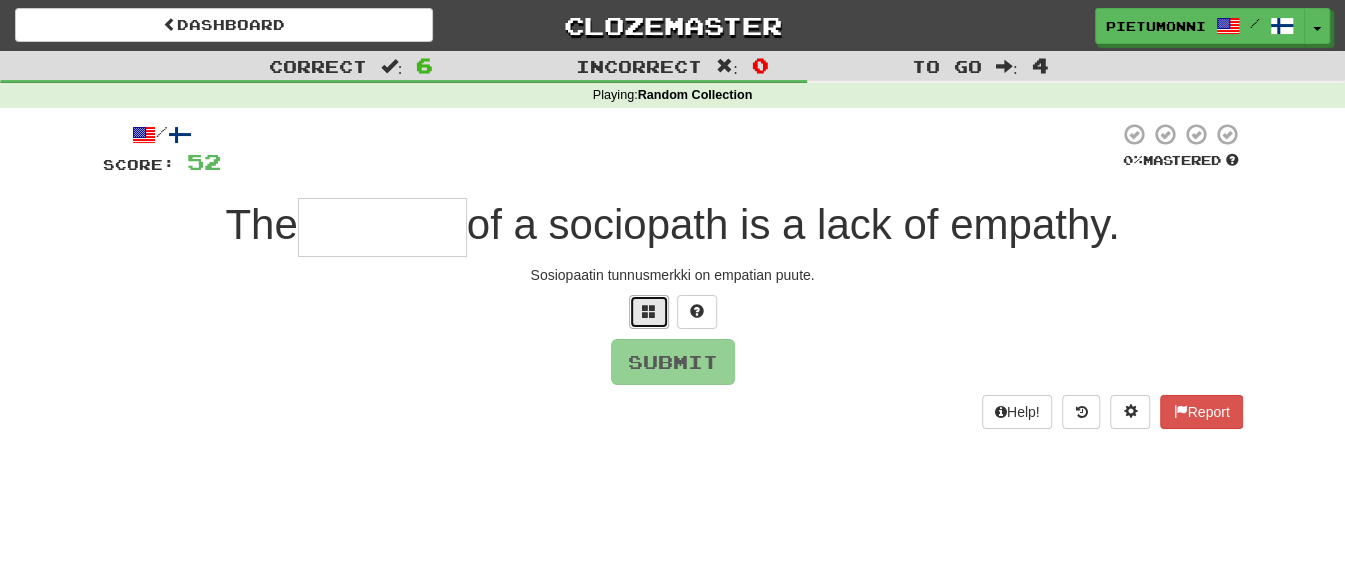 click at bounding box center (649, 311) 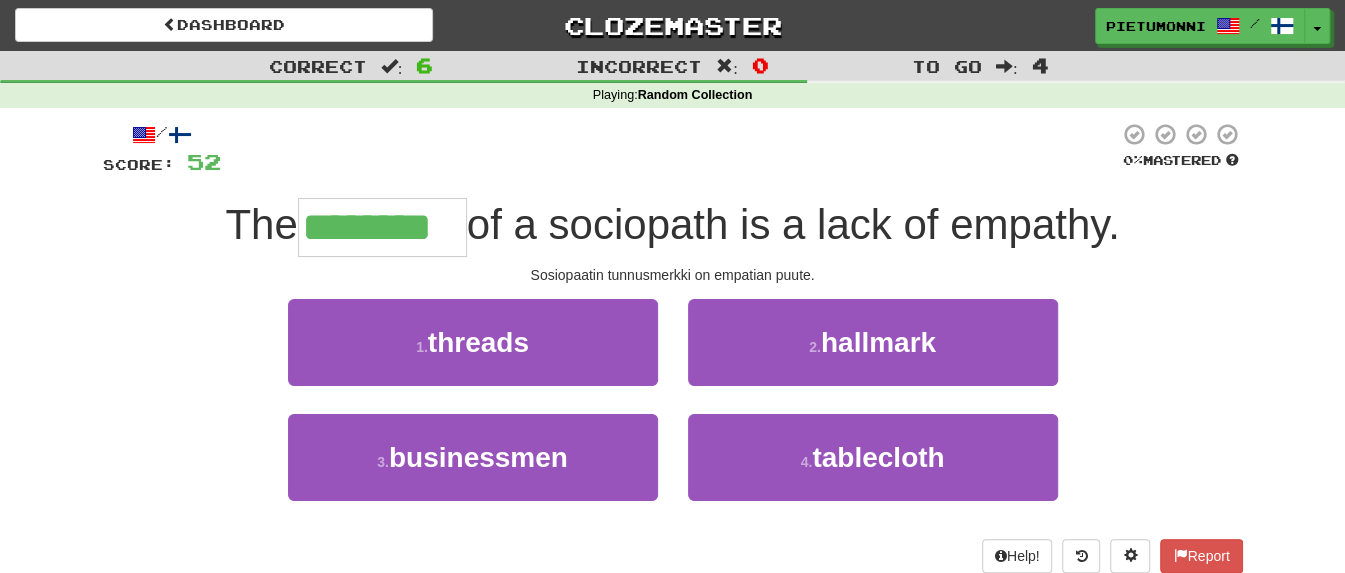 type on "********" 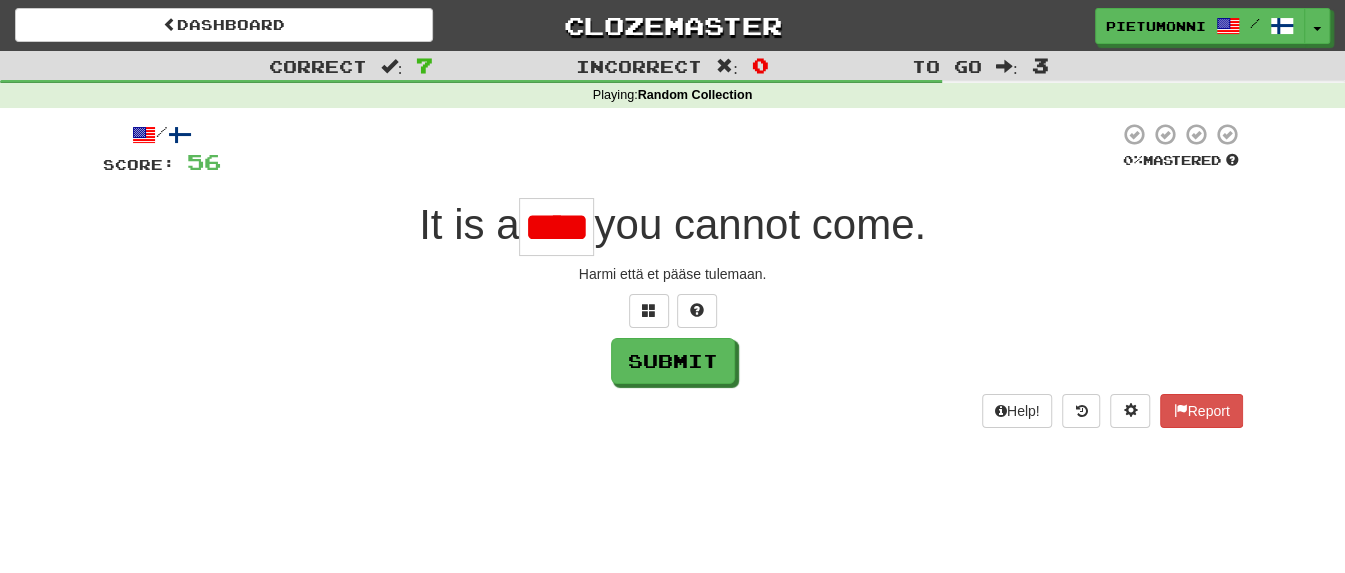 scroll, scrollTop: 0, scrollLeft: 0, axis: both 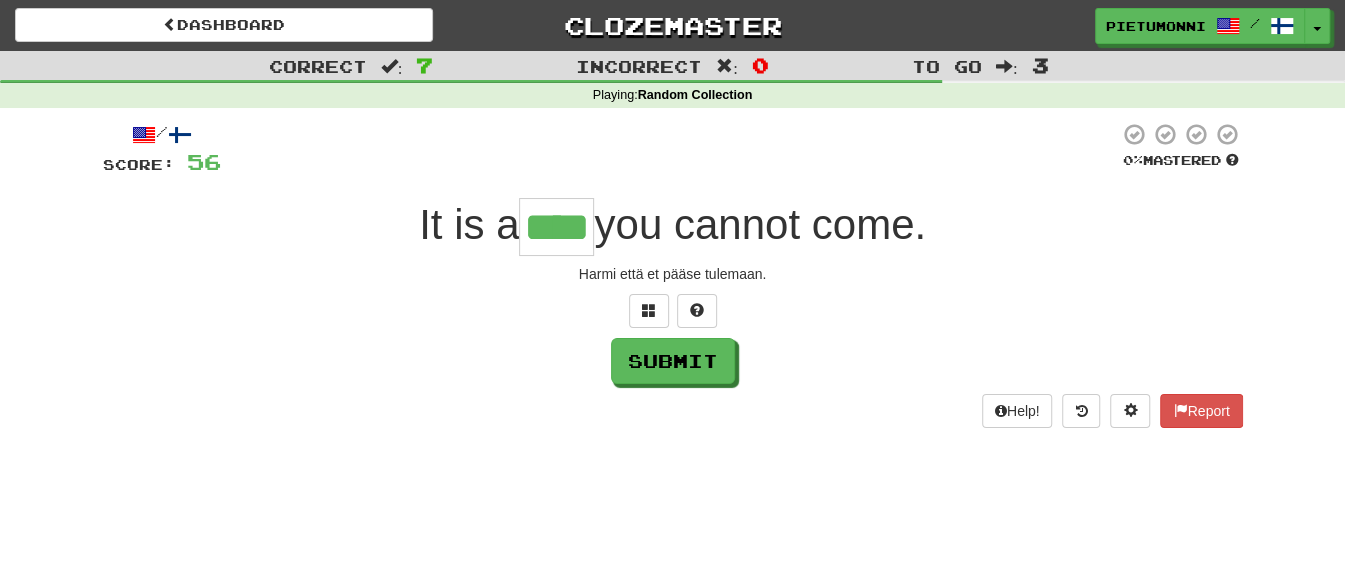 type on "****" 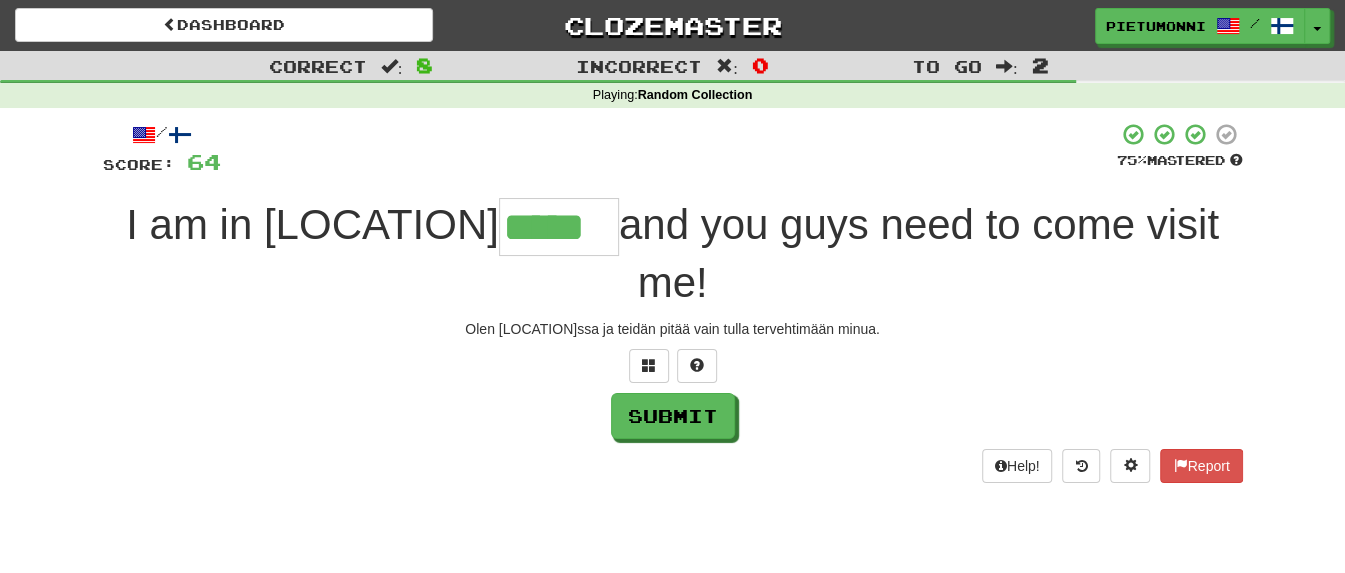 type on "*****" 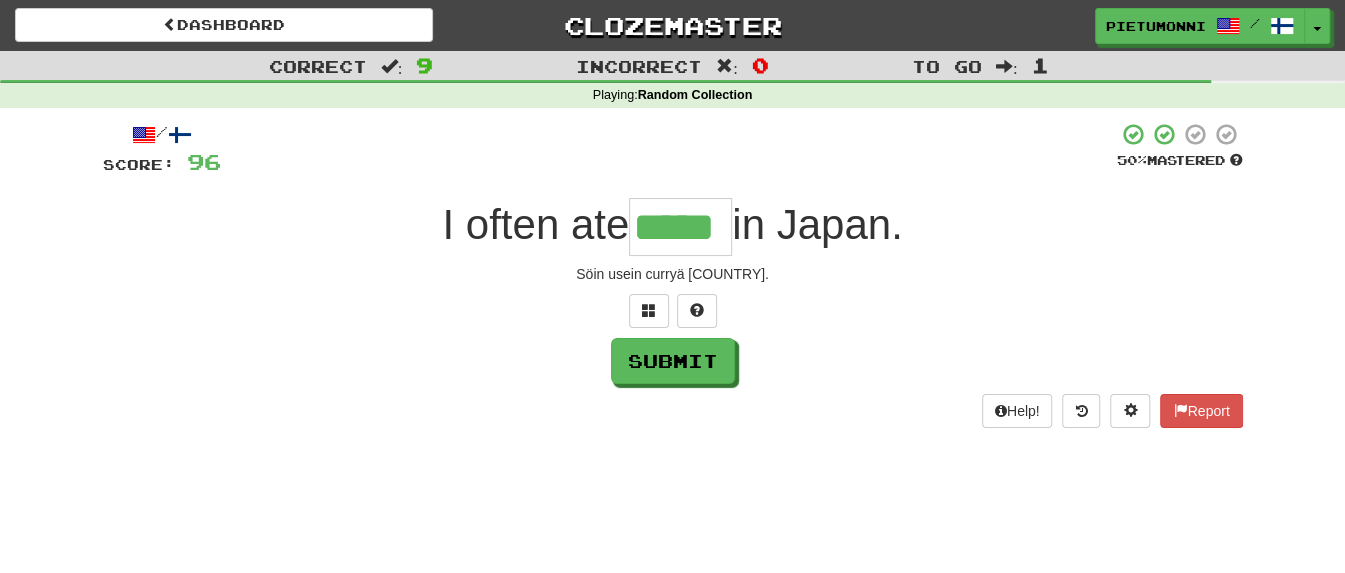 type on "*****" 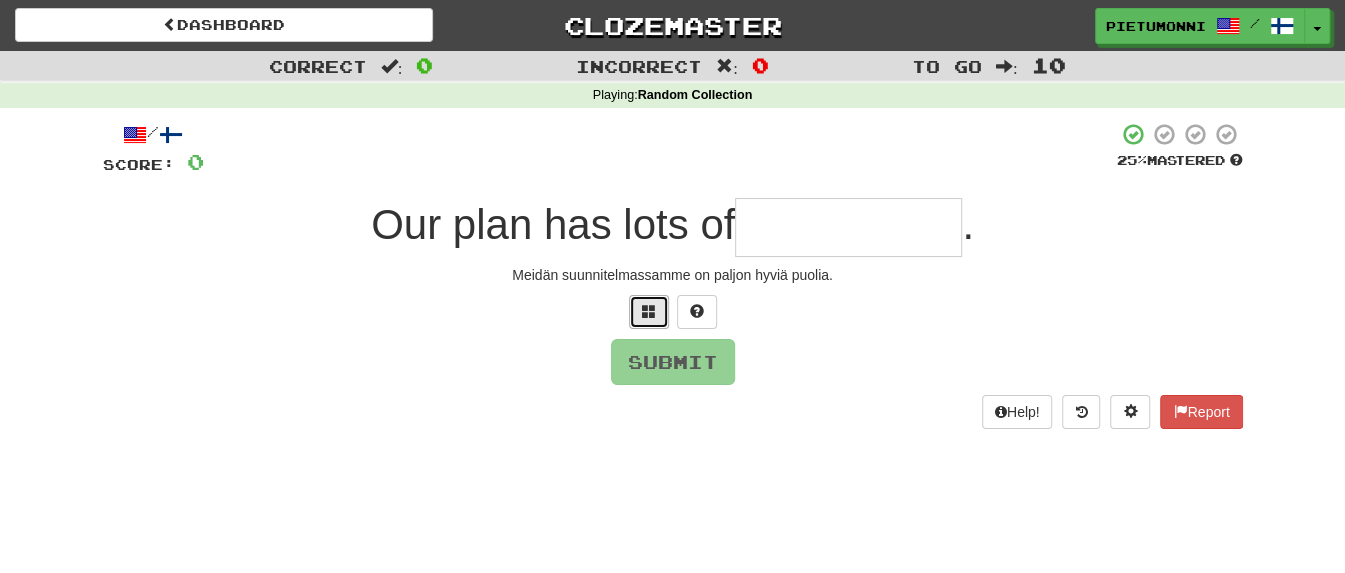 click at bounding box center (649, 312) 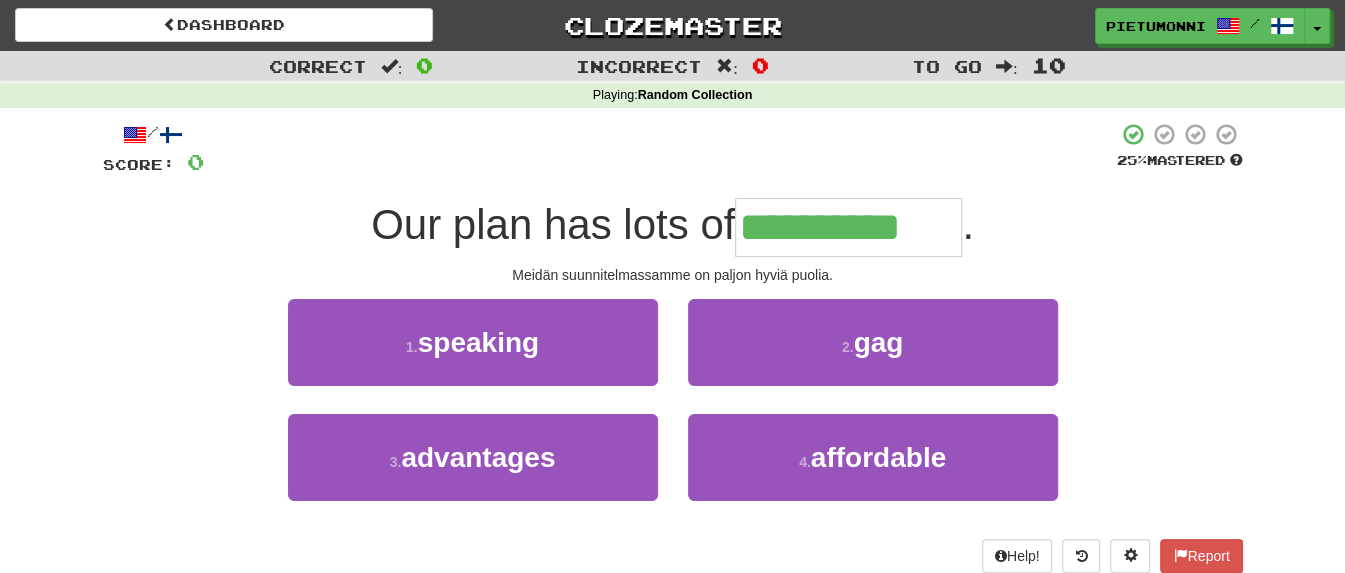 type on "**********" 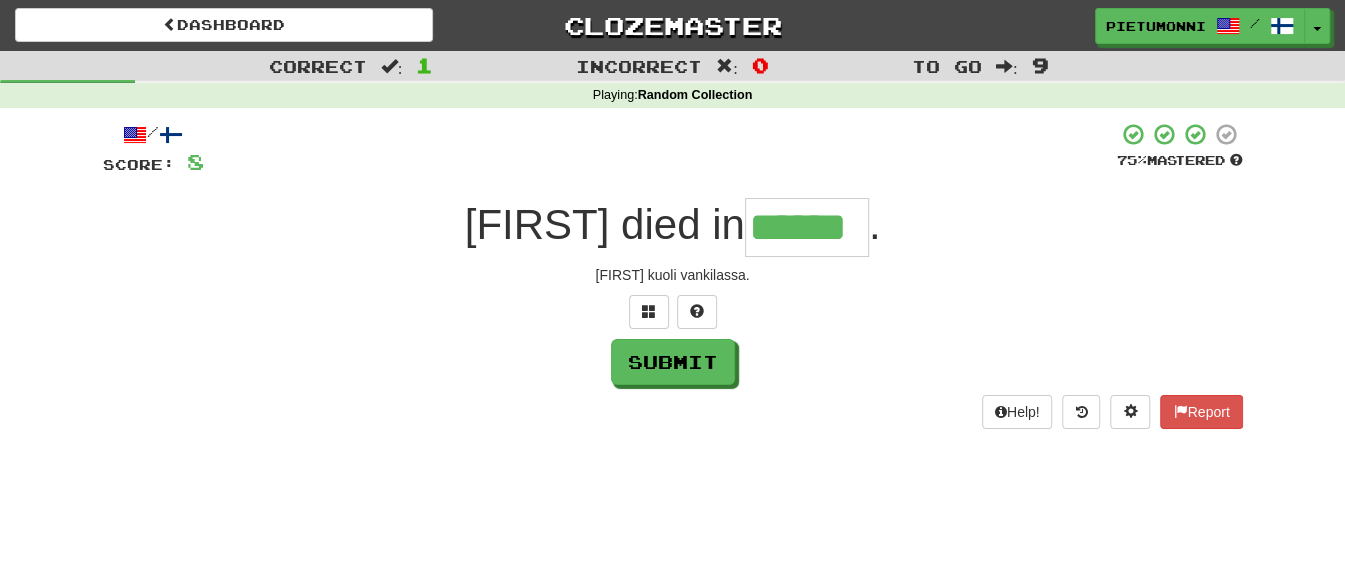 type on "******" 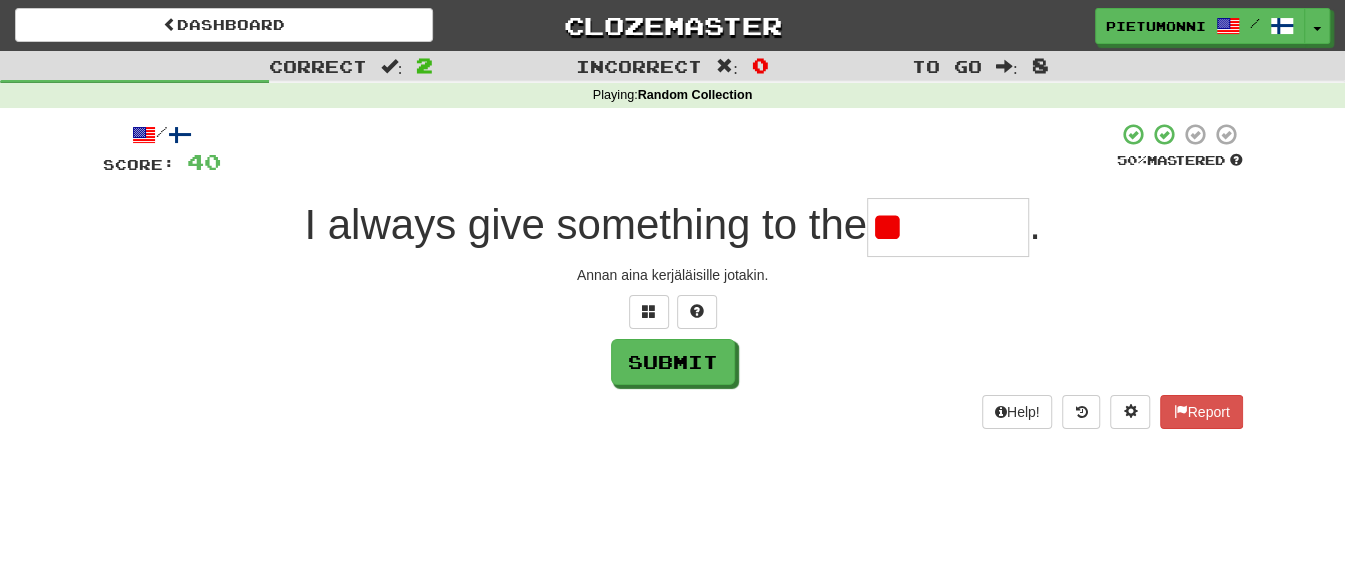 type on "*" 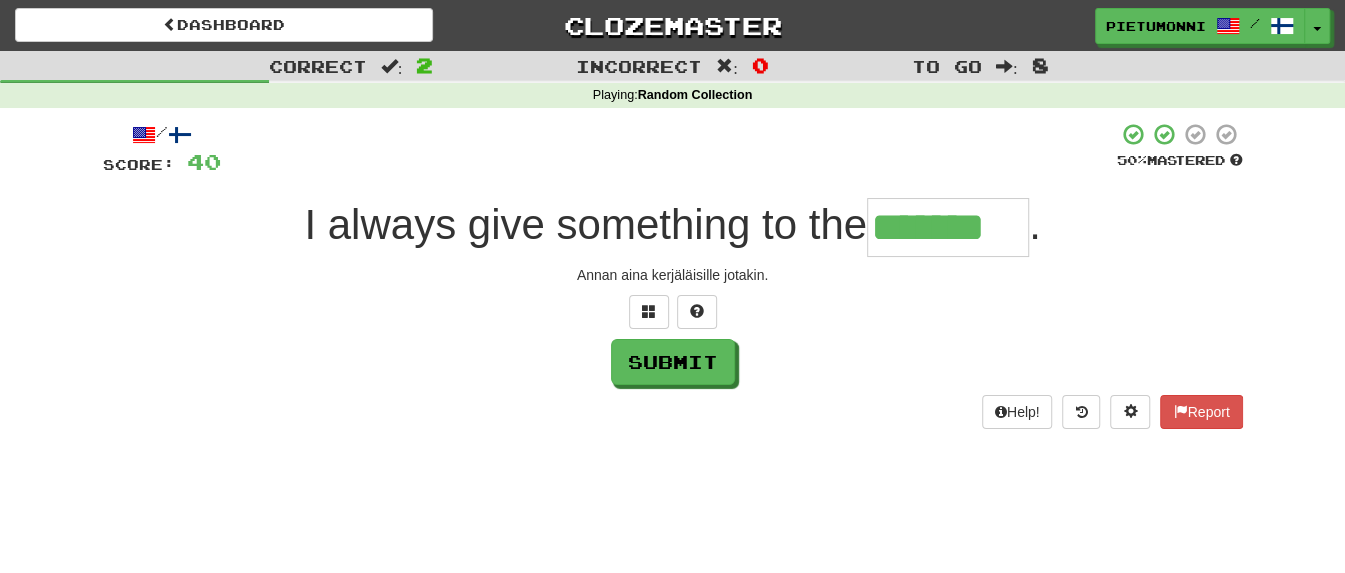 type on "*******" 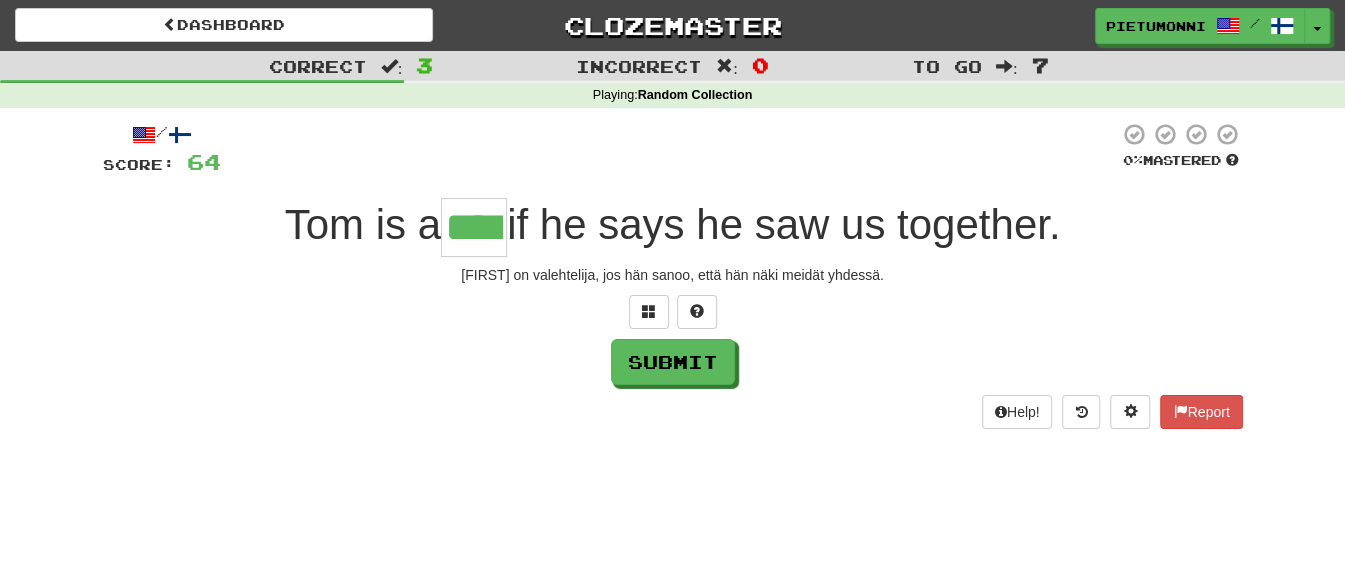 type on "****" 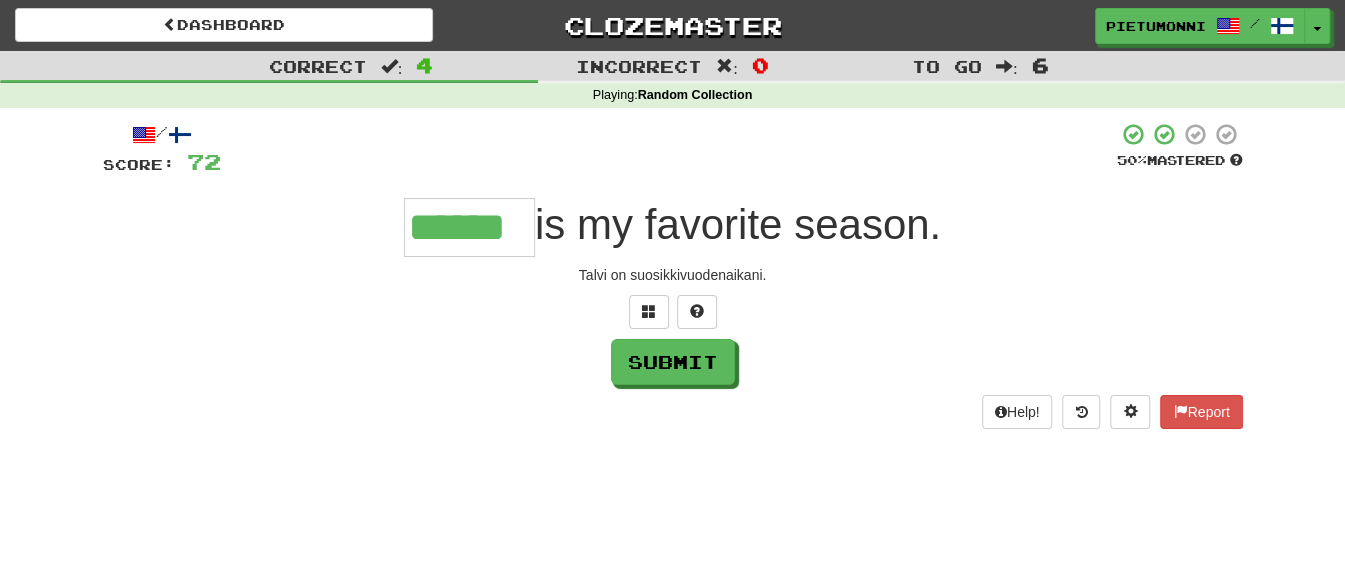 type on "******" 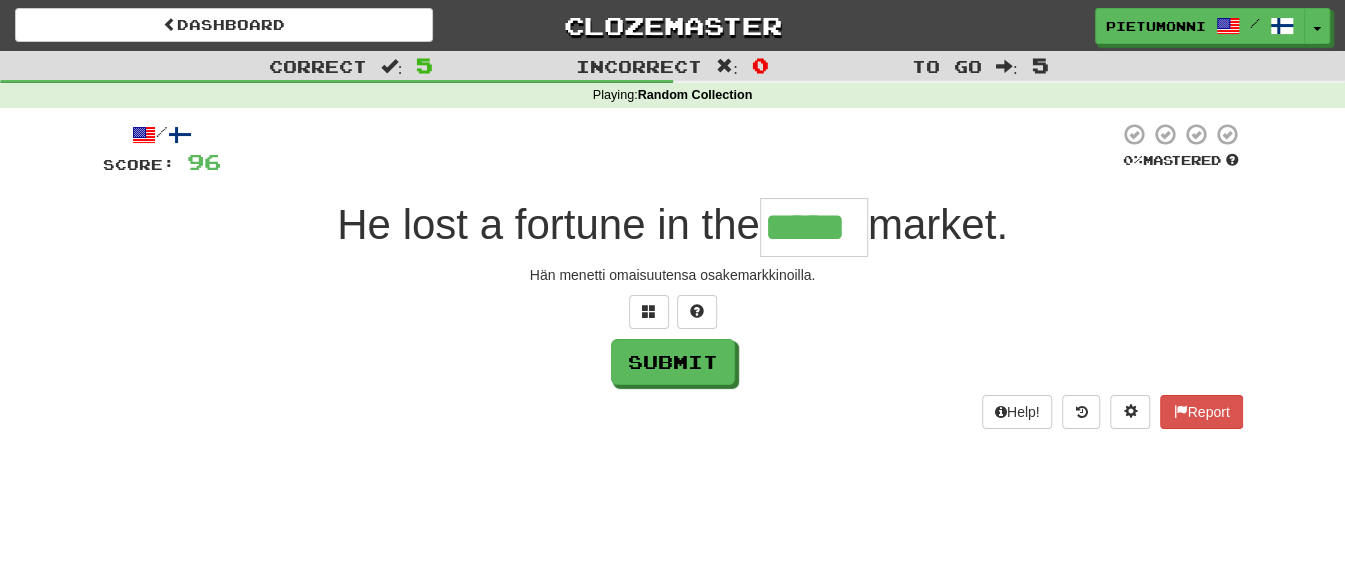 type on "*****" 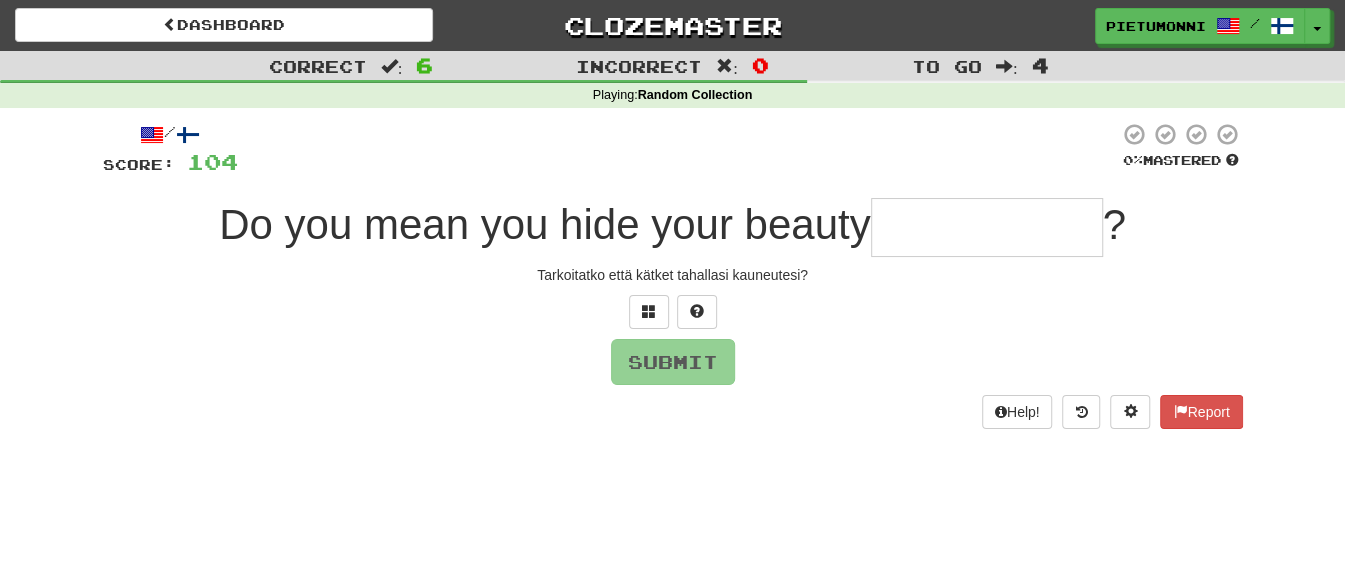 type on "*" 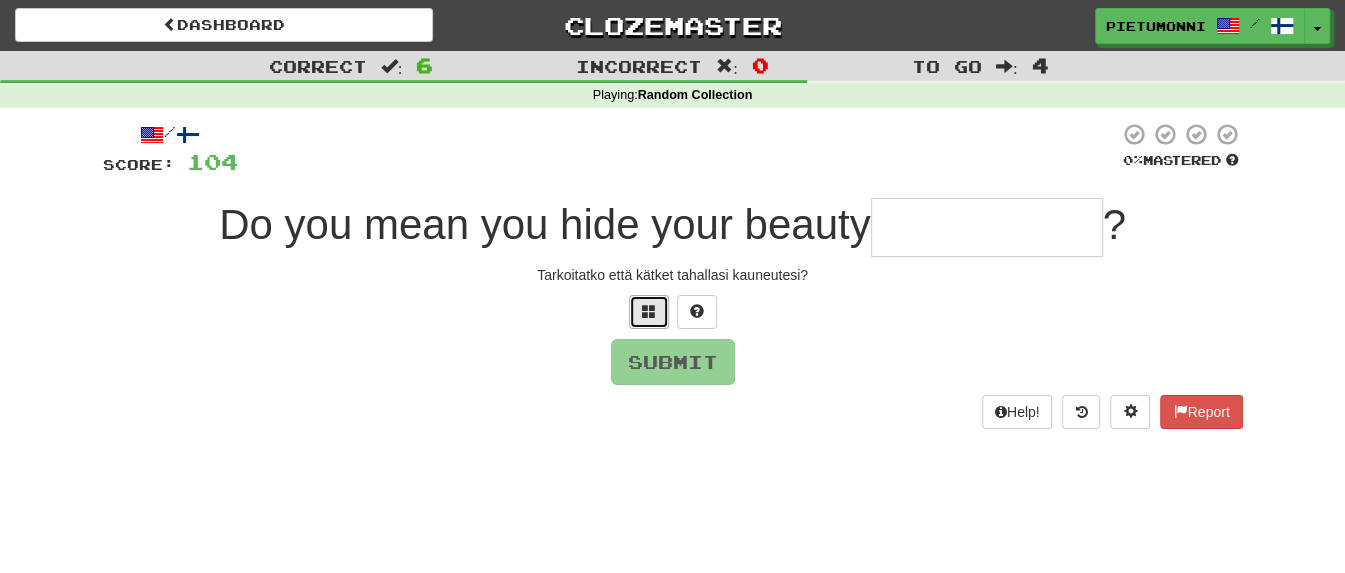 click at bounding box center [649, 312] 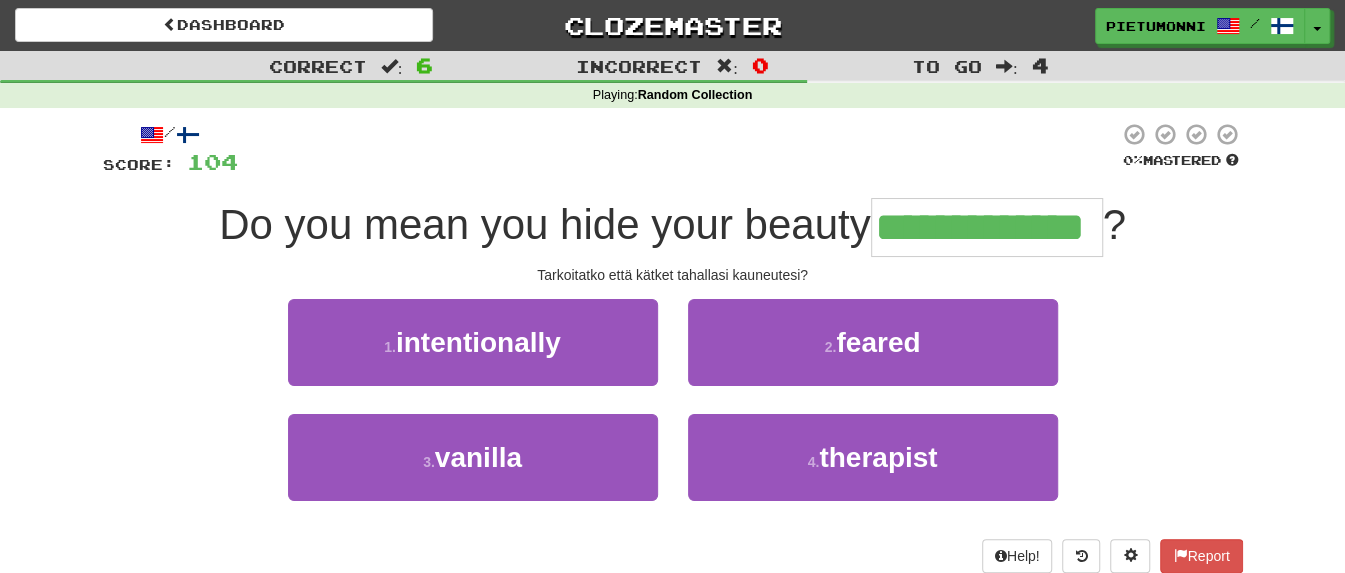 type on "**********" 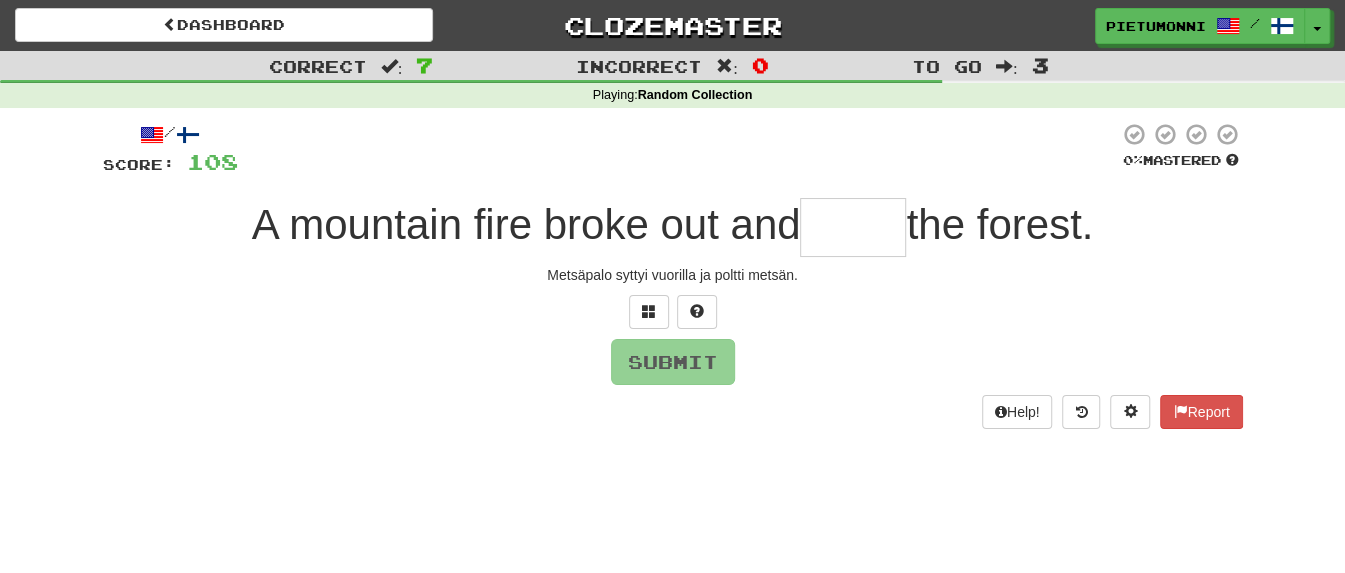 type on "*" 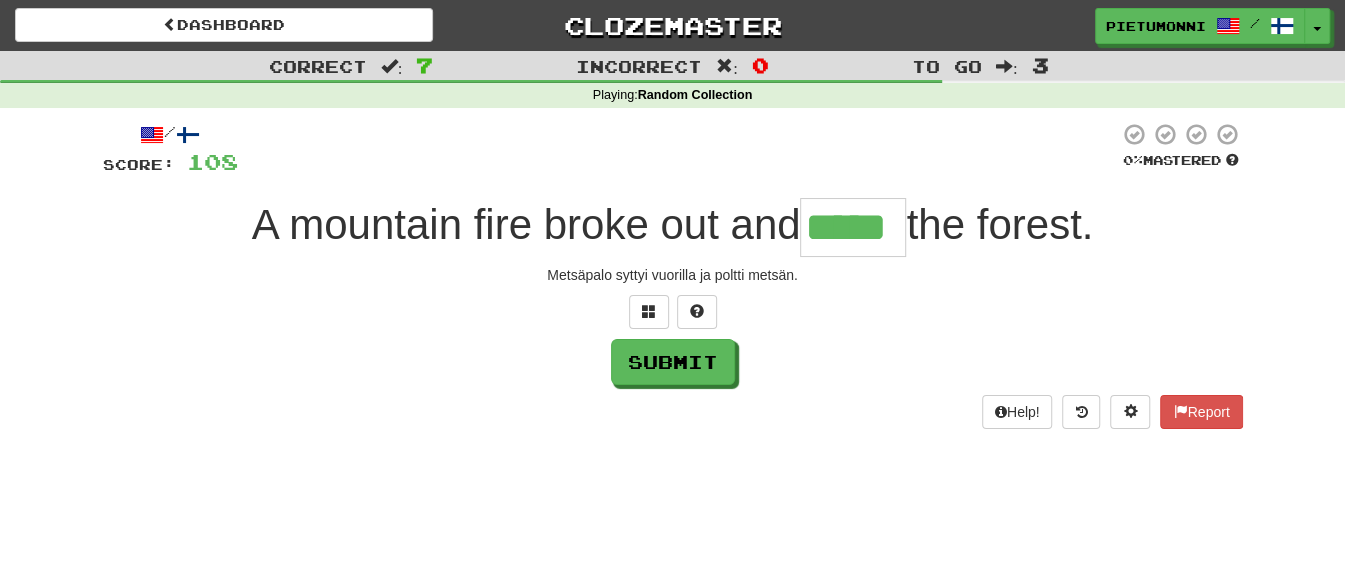type on "*****" 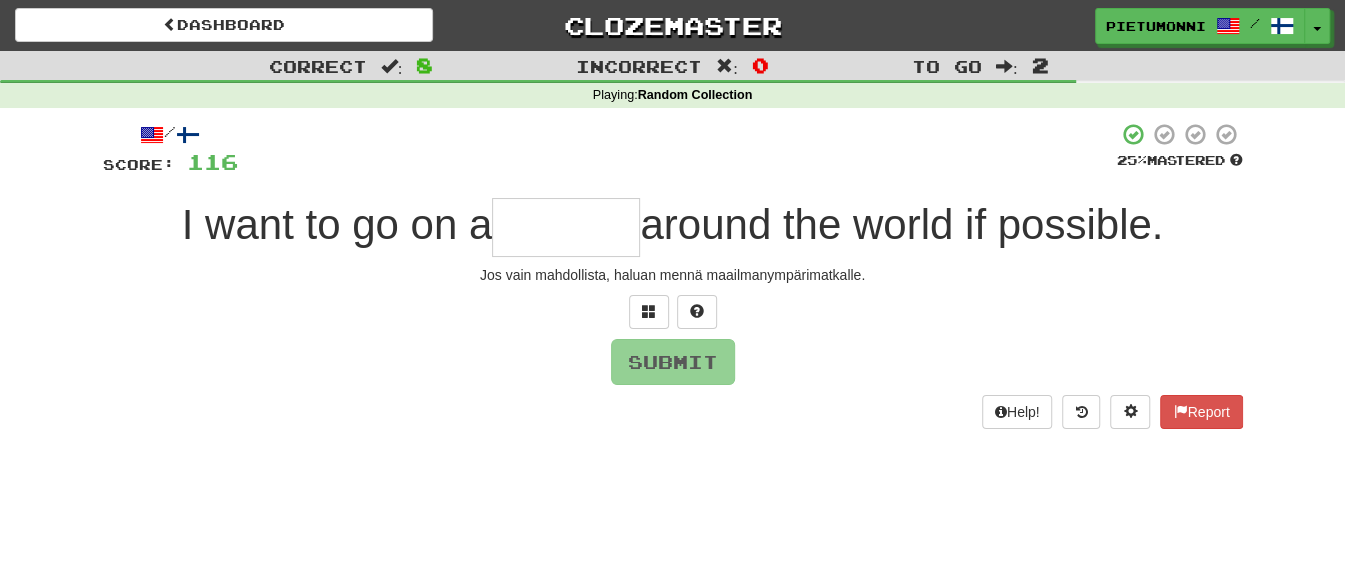 type on "*" 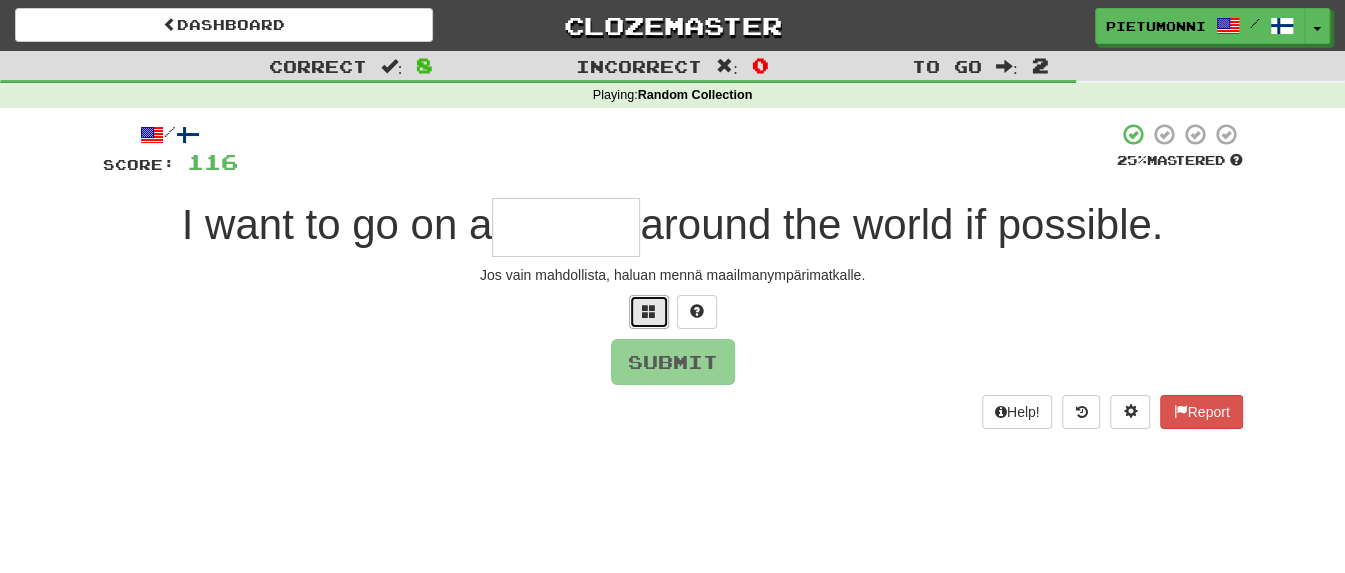 click at bounding box center [649, 311] 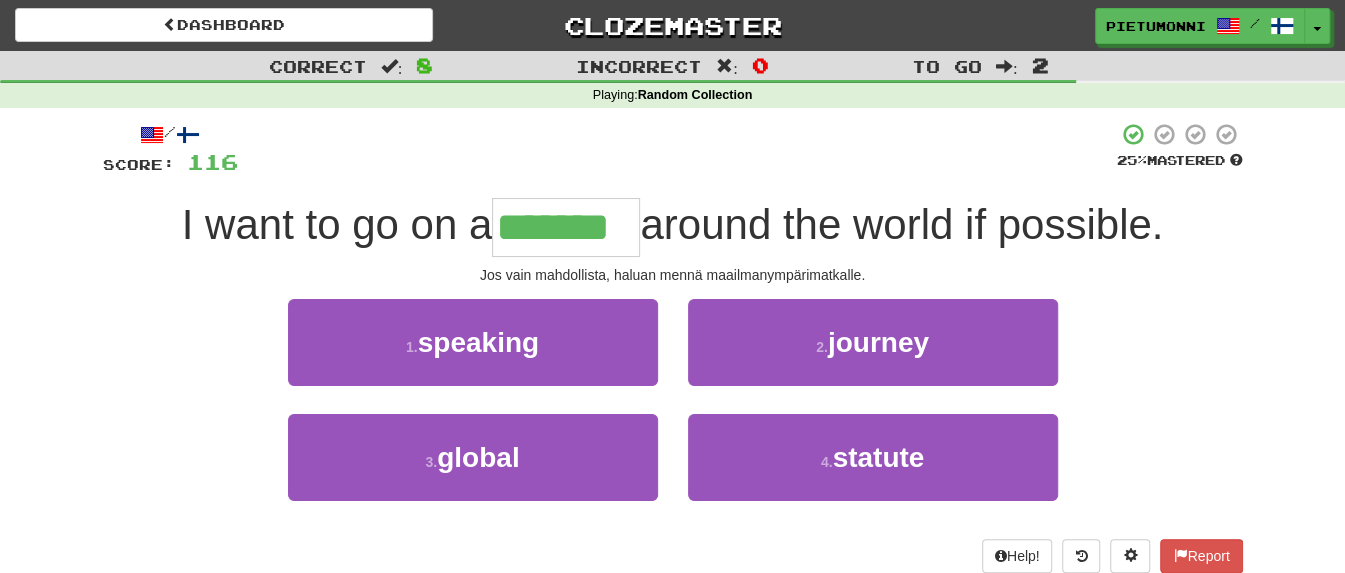 type on "*******" 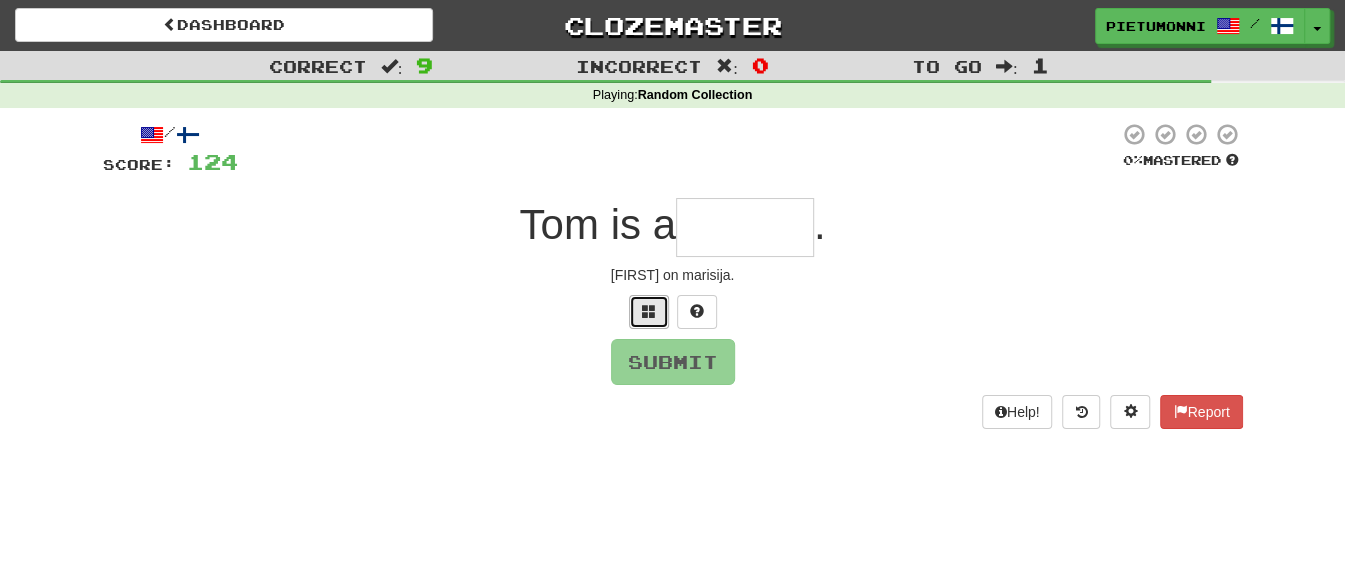 click at bounding box center [649, 311] 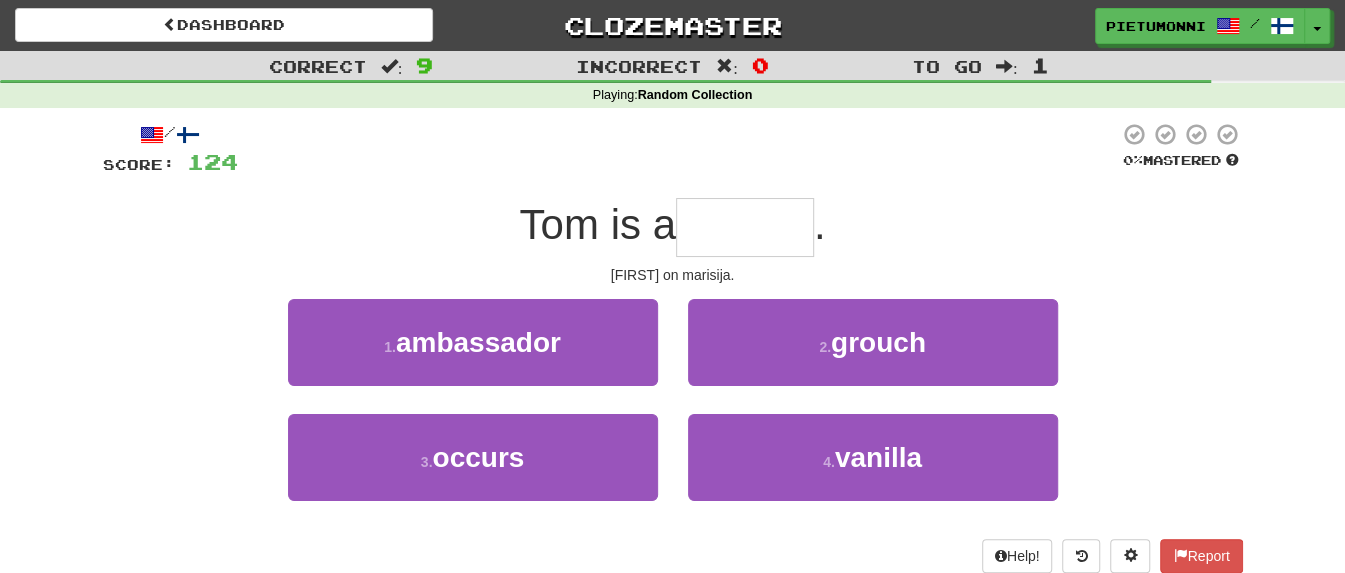 type on "*" 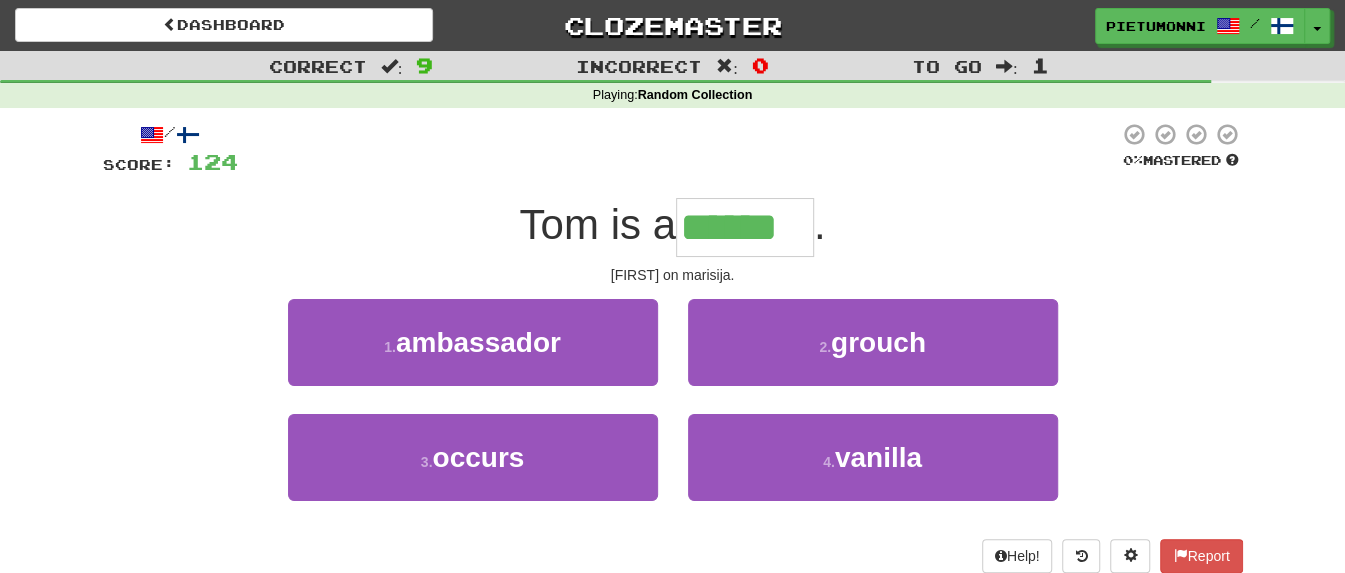 type on "******" 